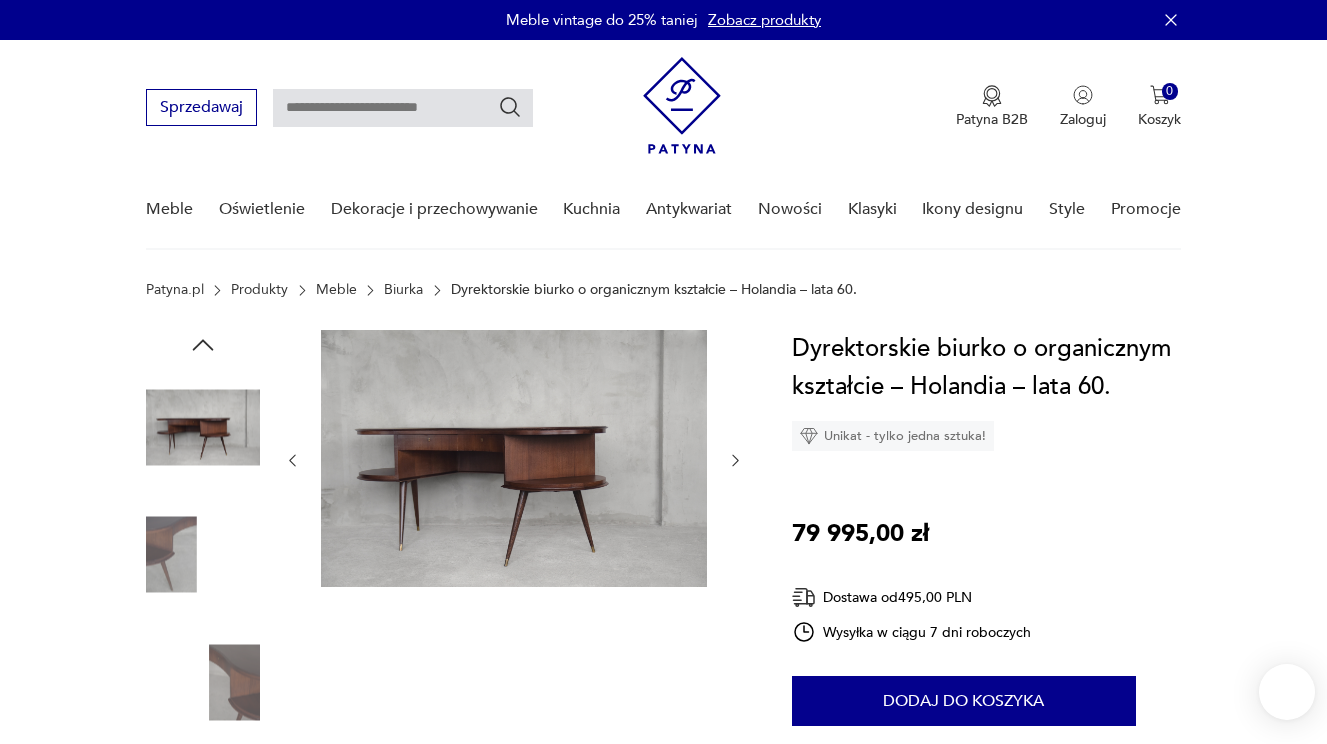 scroll, scrollTop: 0, scrollLeft: 0, axis: both 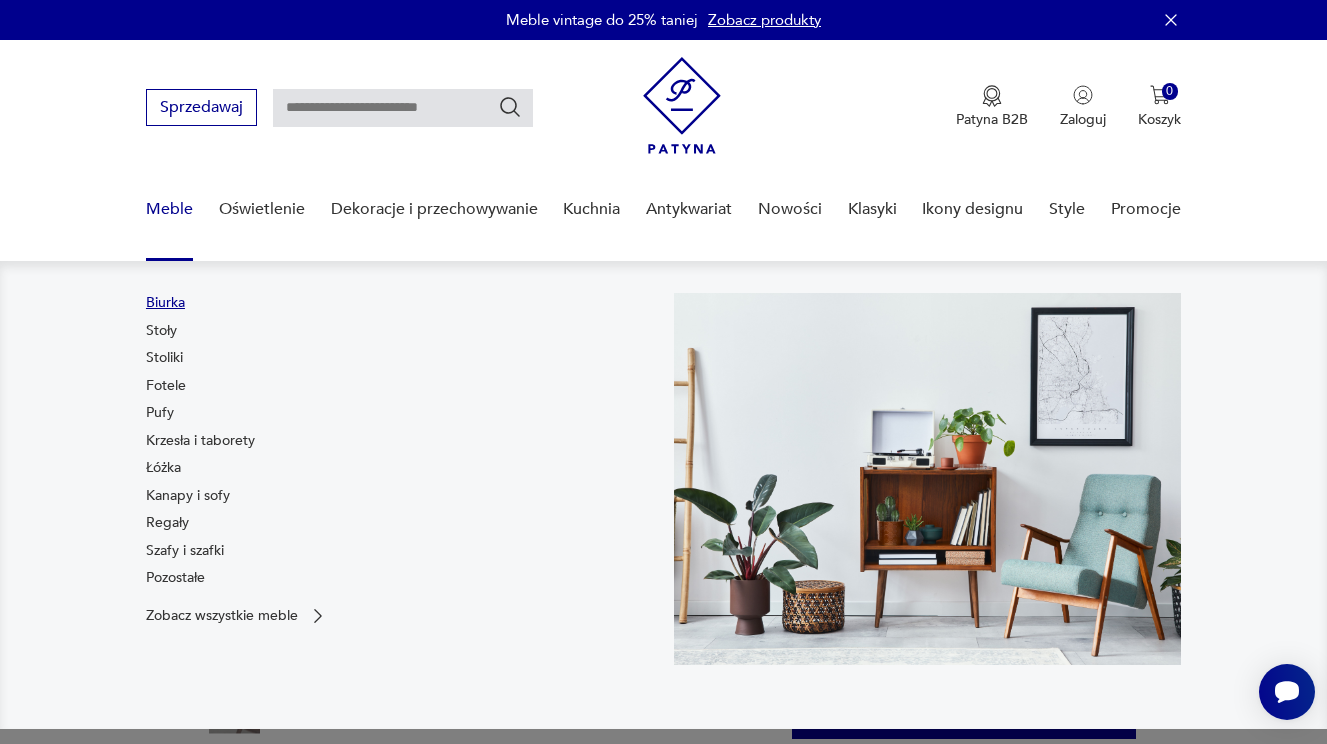 click on "Biurka" at bounding box center [165, 303] 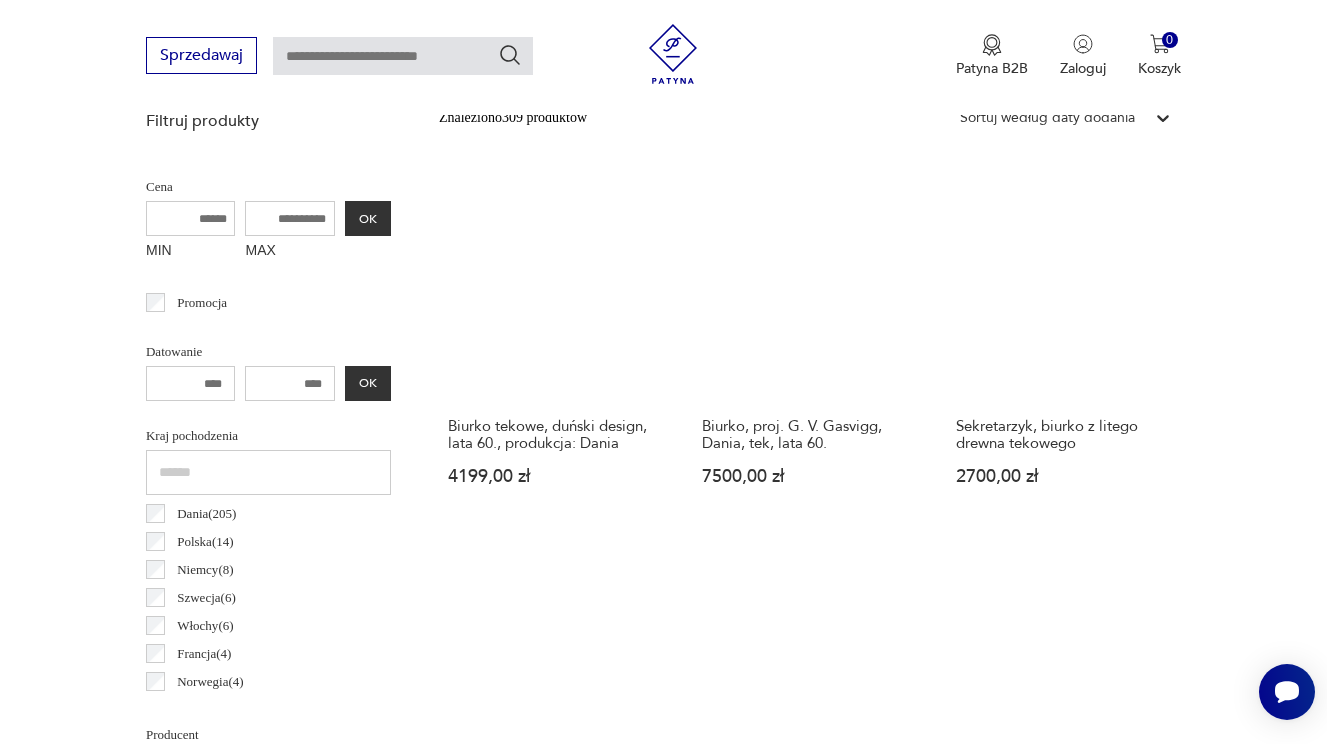 scroll, scrollTop: 698, scrollLeft: 0, axis: vertical 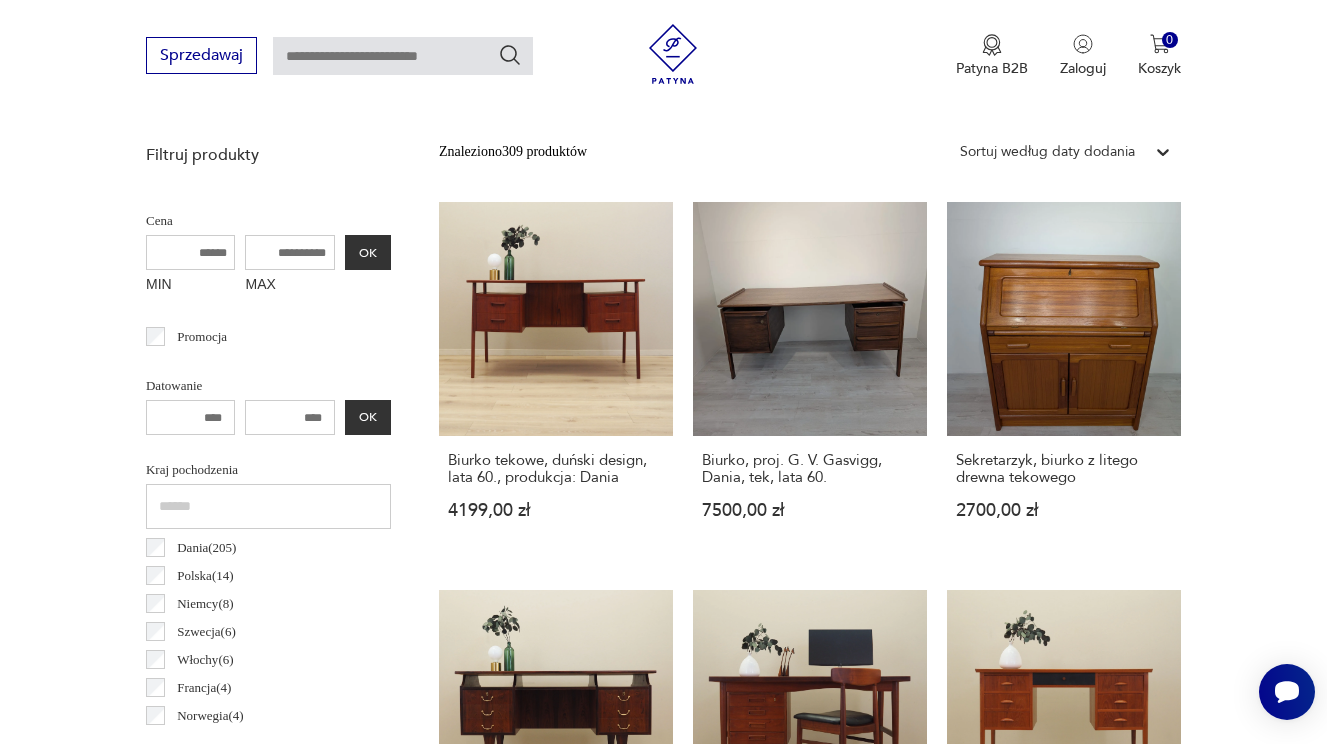 click on "MAX" at bounding box center [290, 252] 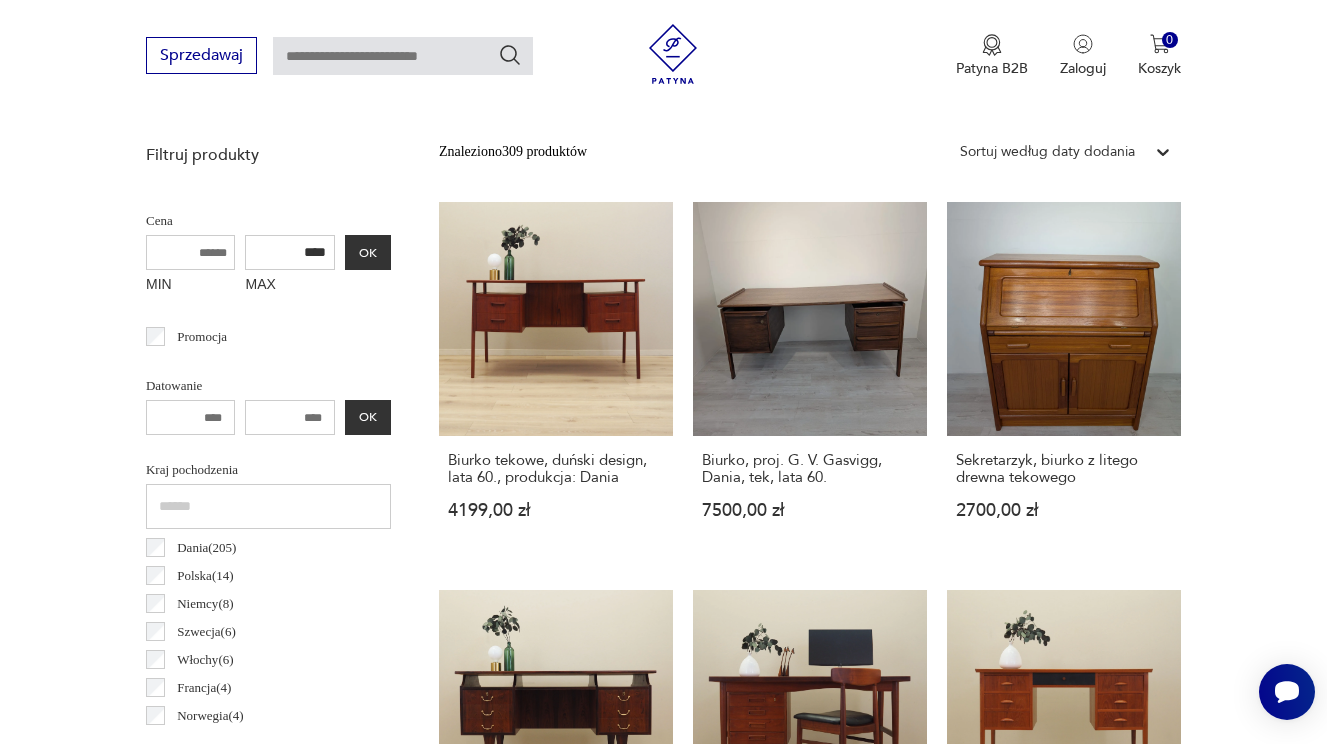 type on "****" 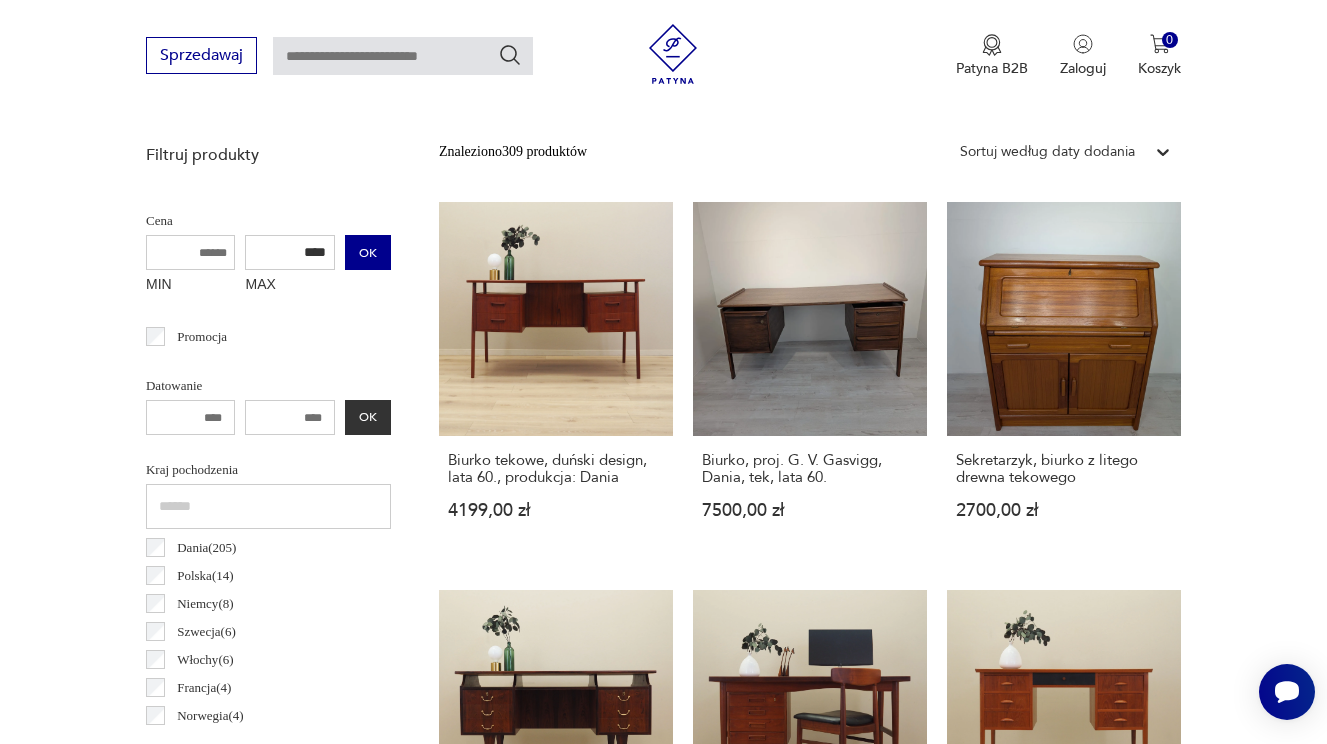 click on "OK" at bounding box center (368, 252) 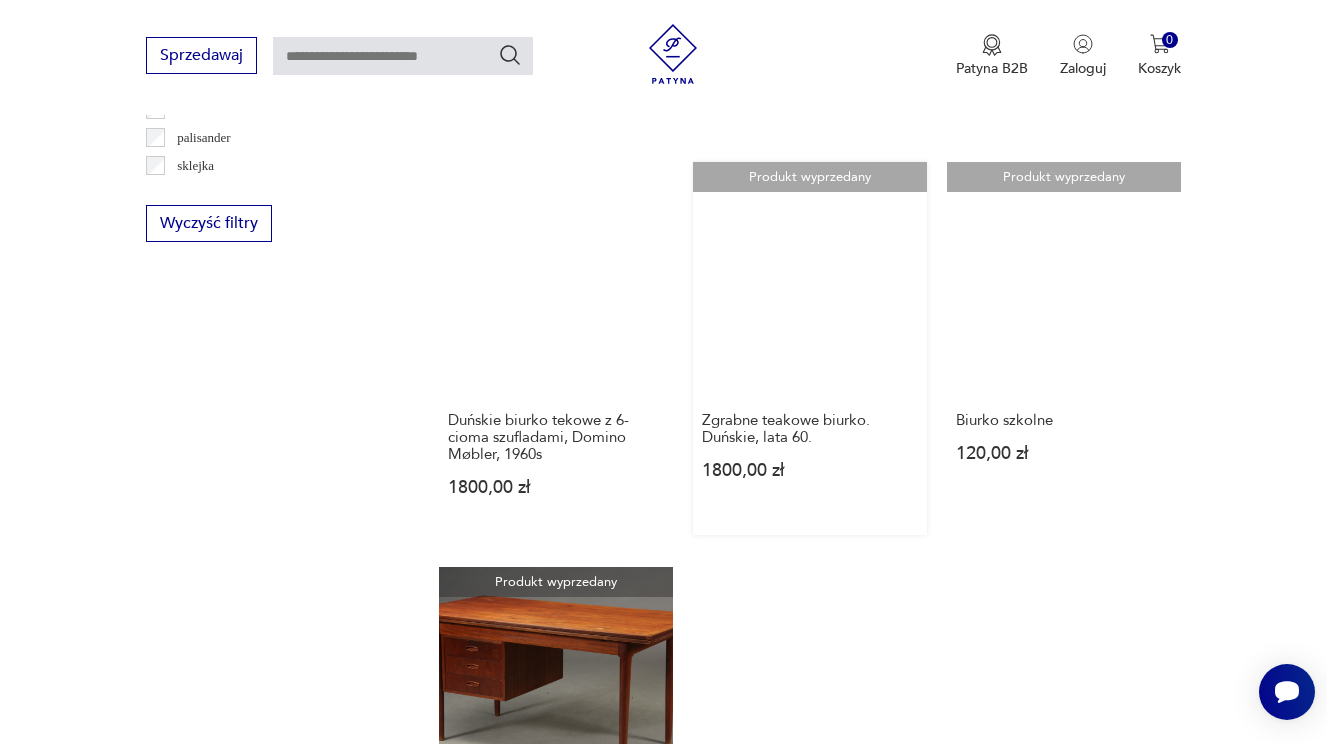 scroll, scrollTop: 2302, scrollLeft: 0, axis: vertical 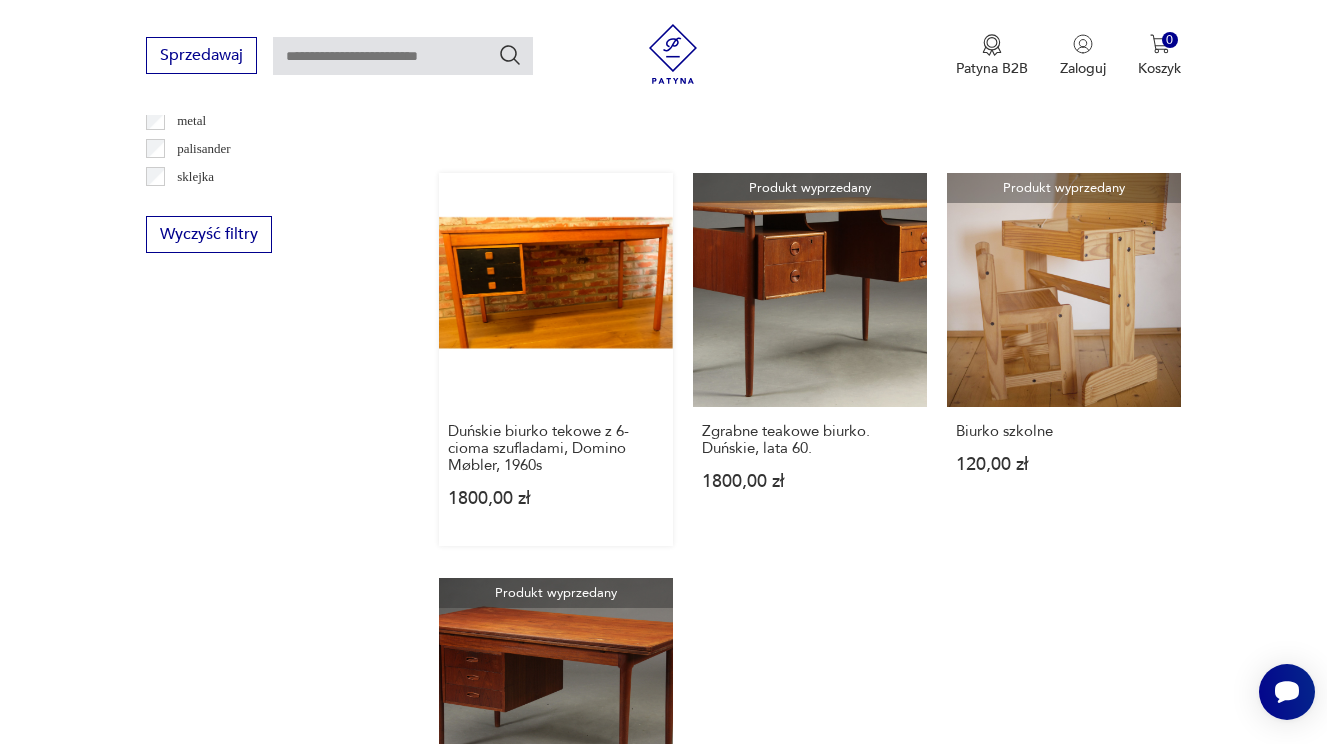click on "Duńskie biurko tekowe z 6-cioma szufladami, Domino Møbler, 1960s 1800,00 zł" at bounding box center (556, 359) 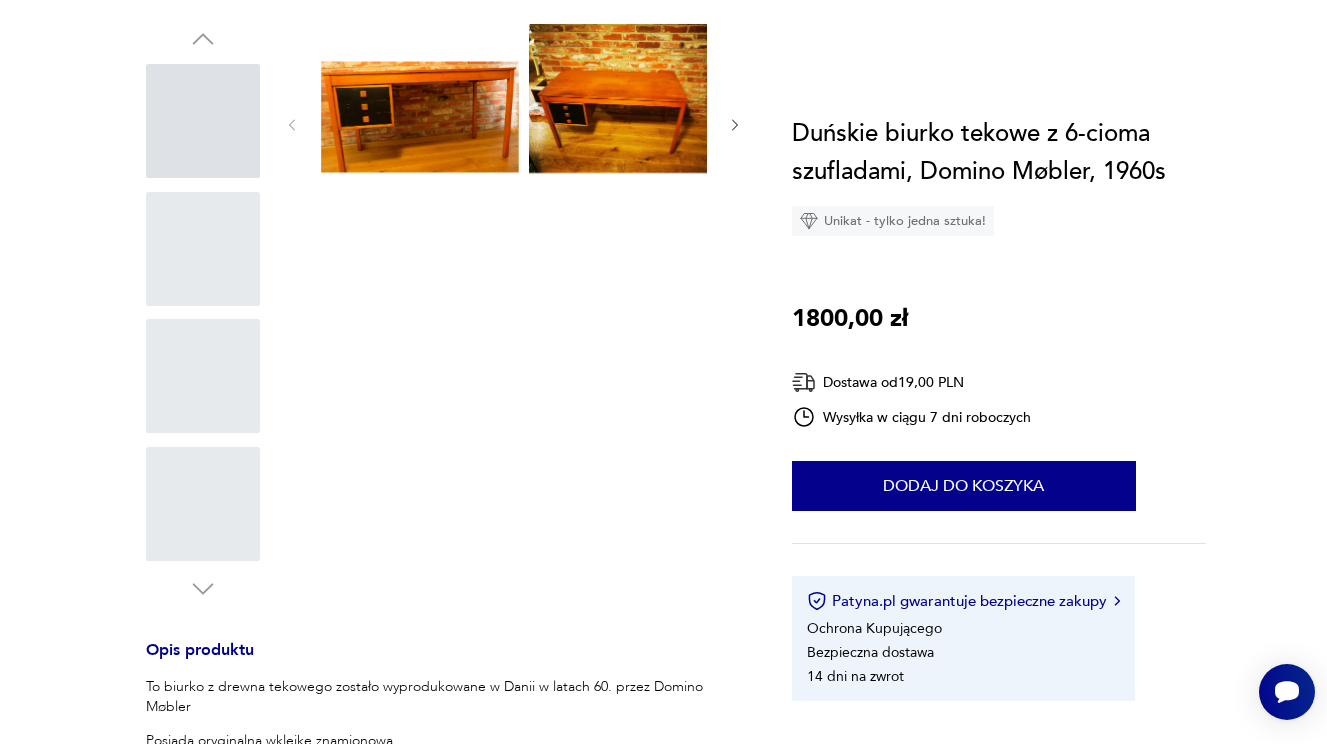 scroll, scrollTop: 0, scrollLeft: 0, axis: both 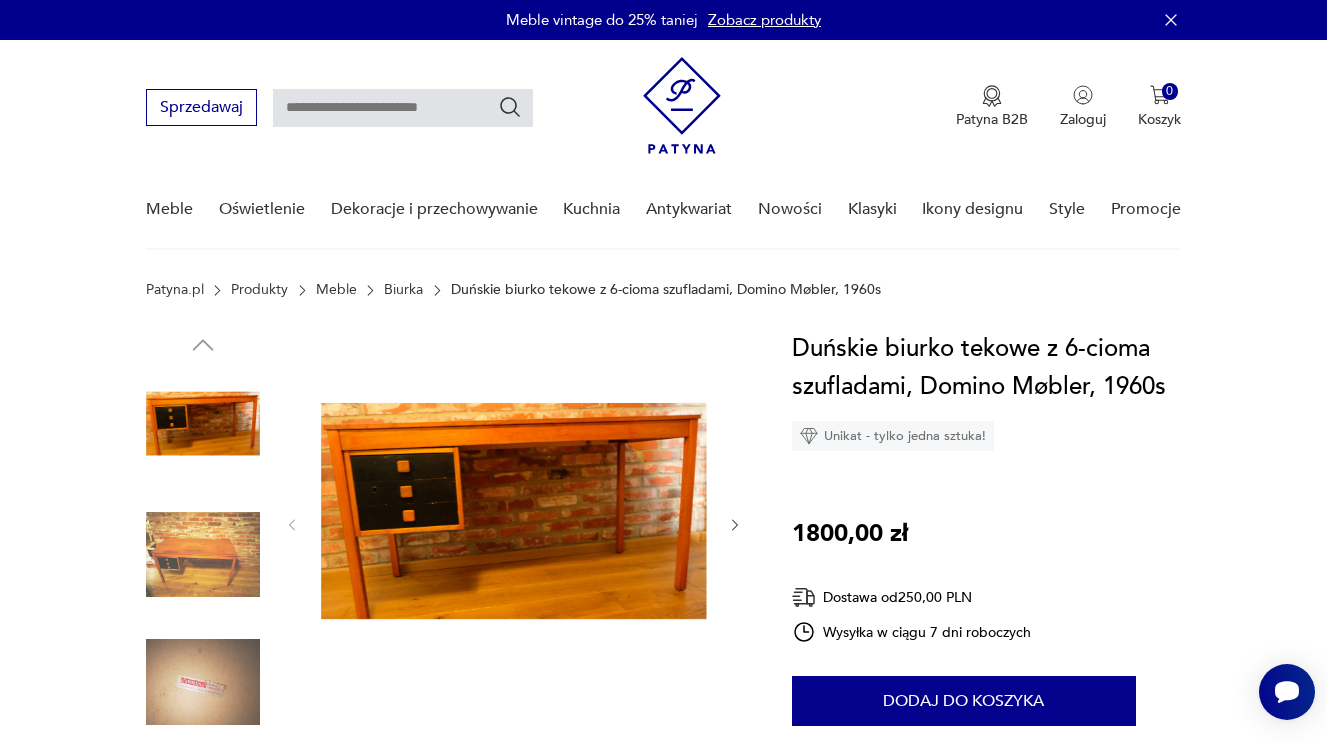 click at bounding box center [203, 555] 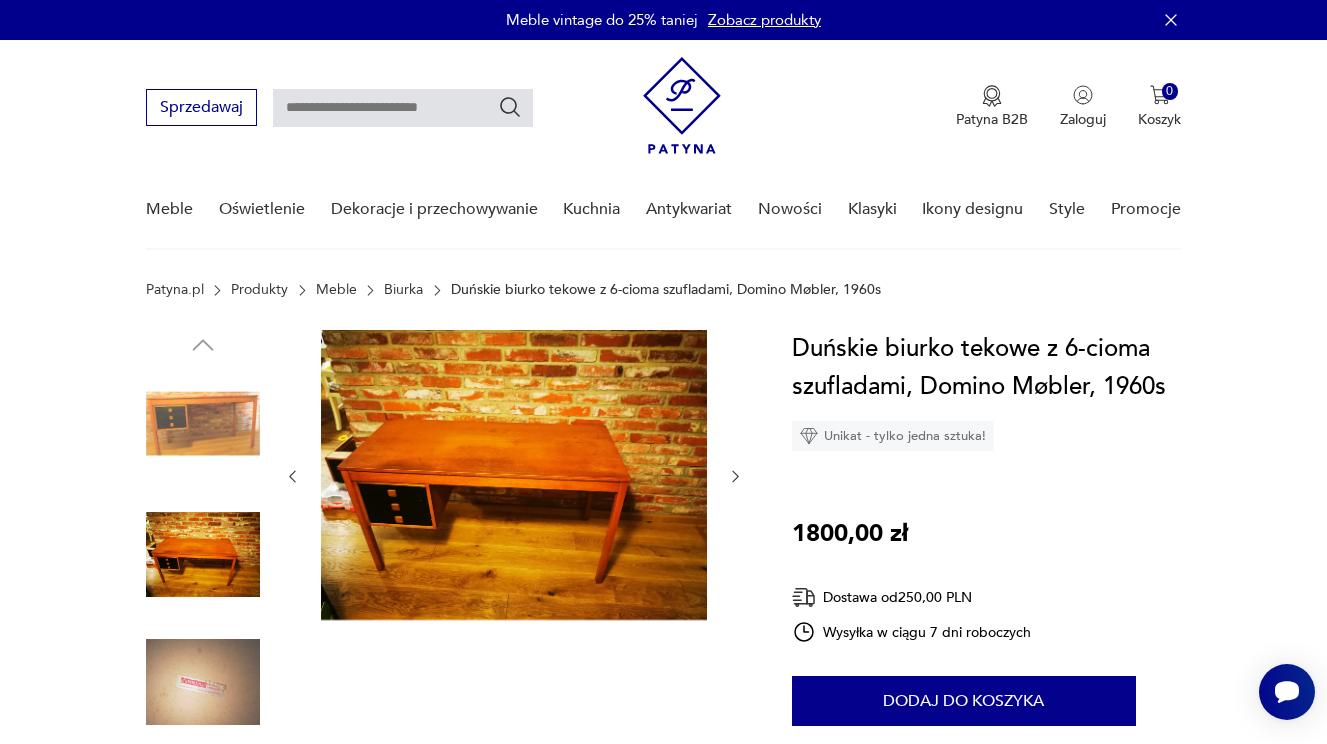 click at bounding box center [203, 682] 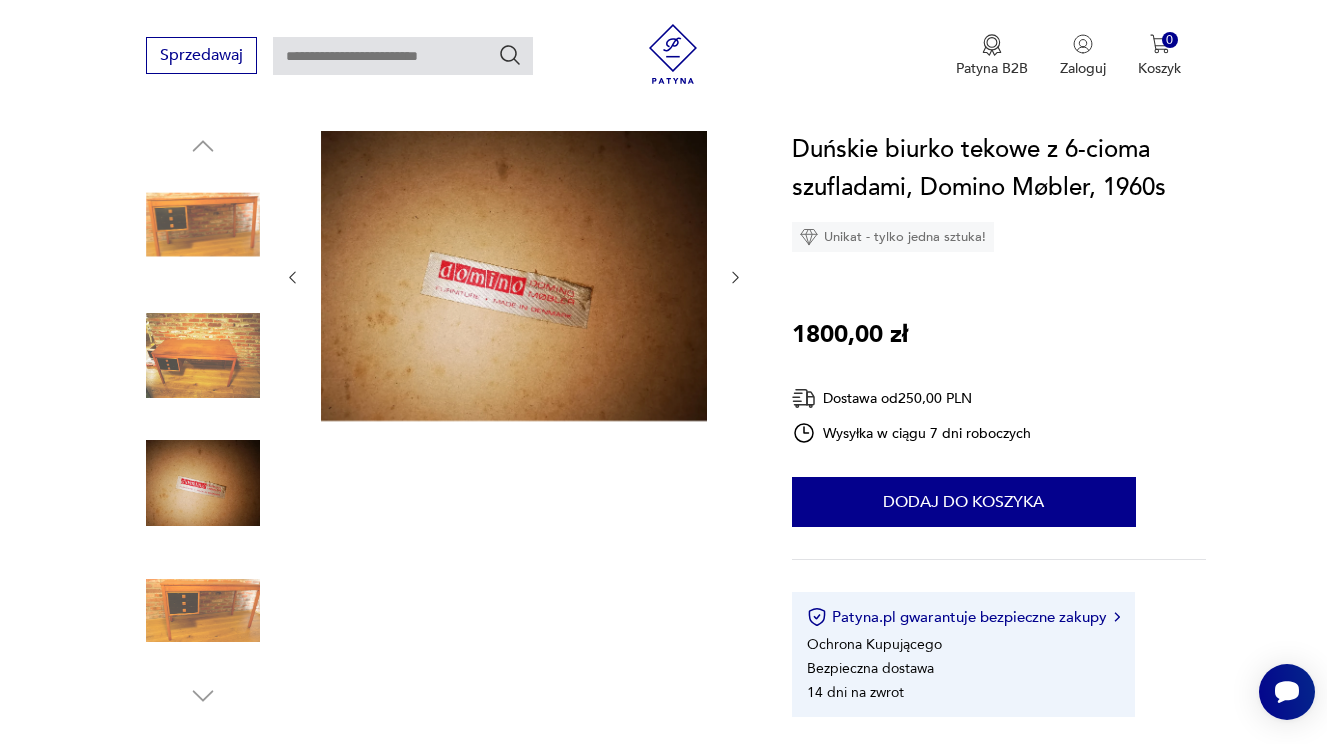 scroll, scrollTop: 200, scrollLeft: 0, axis: vertical 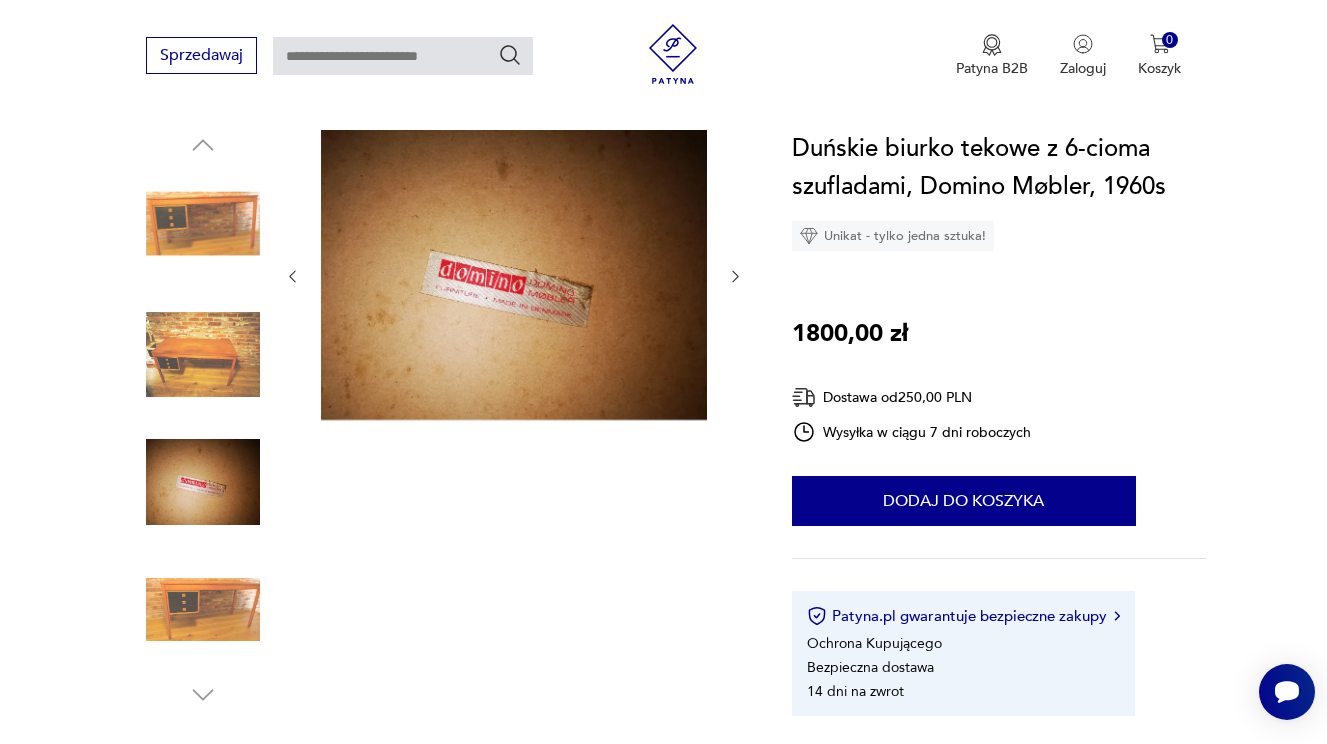 click at bounding box center (203, 610) 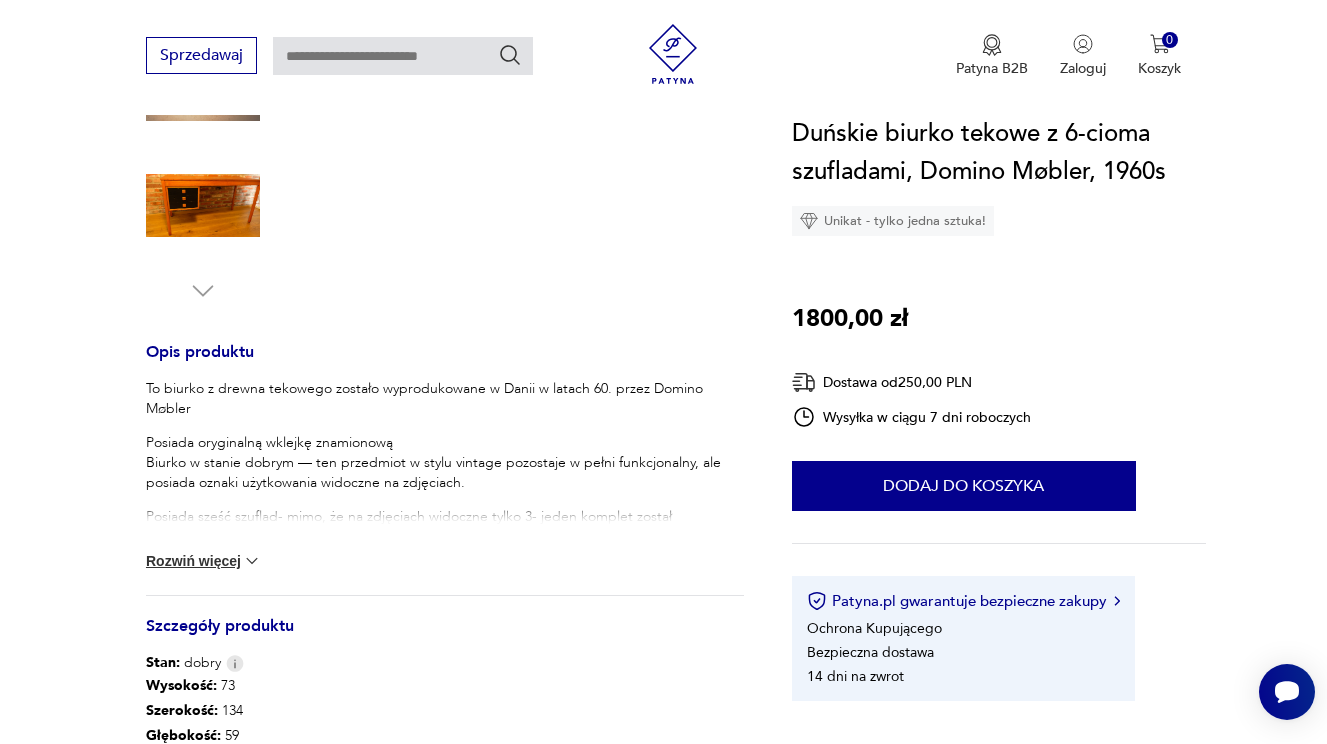 scroll, scrollTop: 609, scrollLeft: 0, axis: vertical 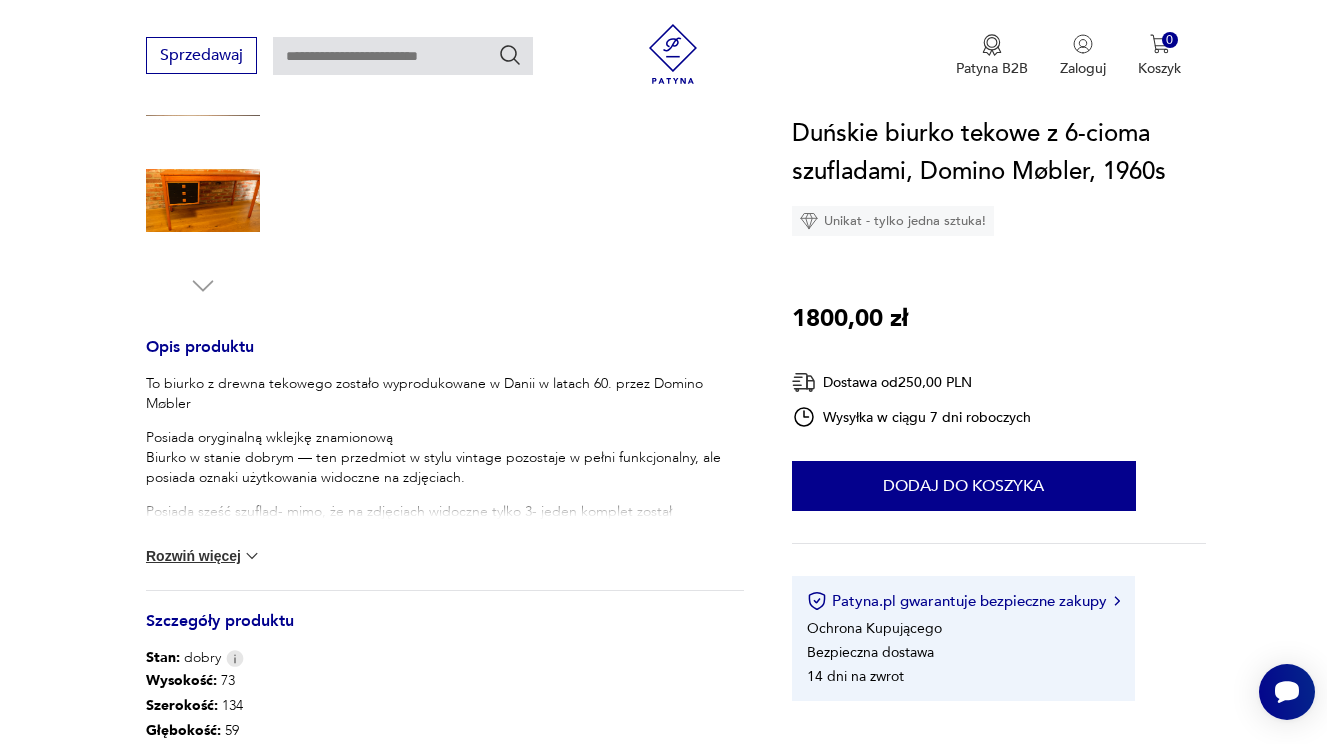 click on "Rozwiń więcej" at bounding box center [204, 556] 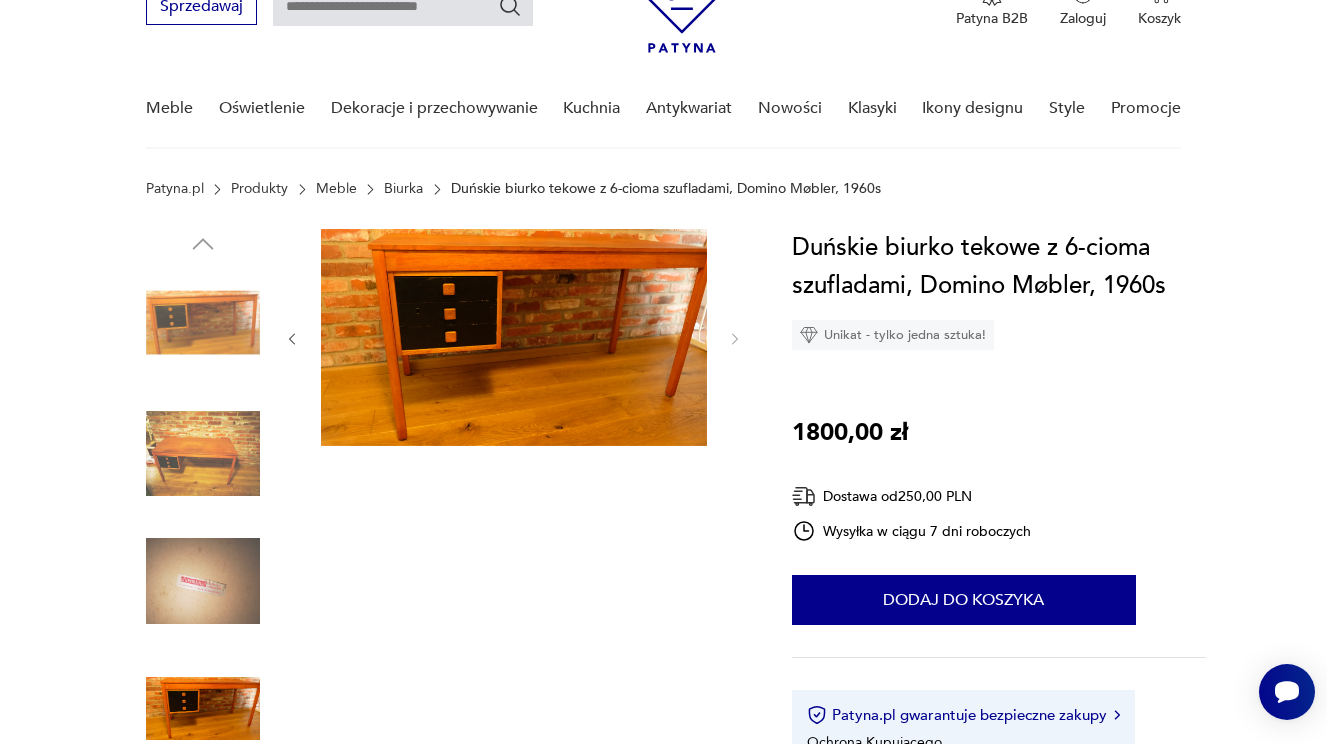 scroll, scrollTop: 56, scrollLeft: 0, axis: vertical 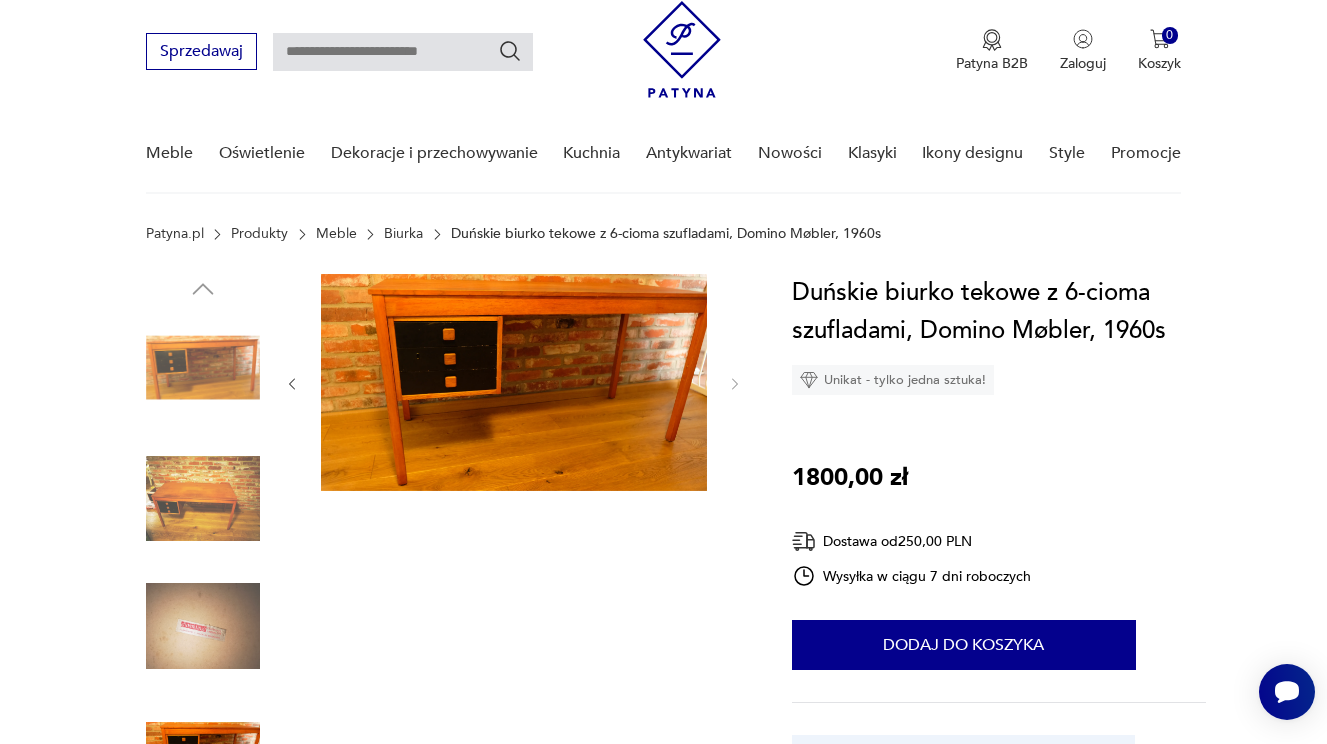 click at bounding box center (203, 371) 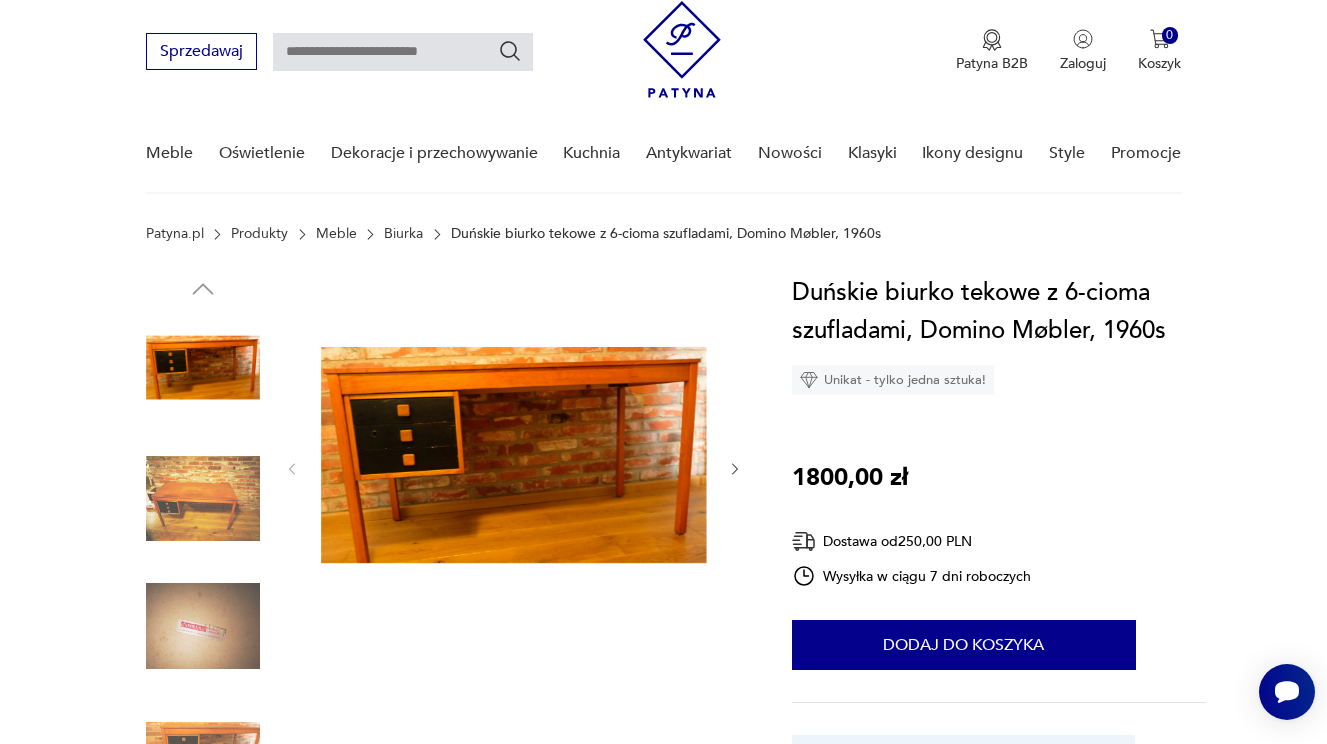 click at bounding box center [514, 467] 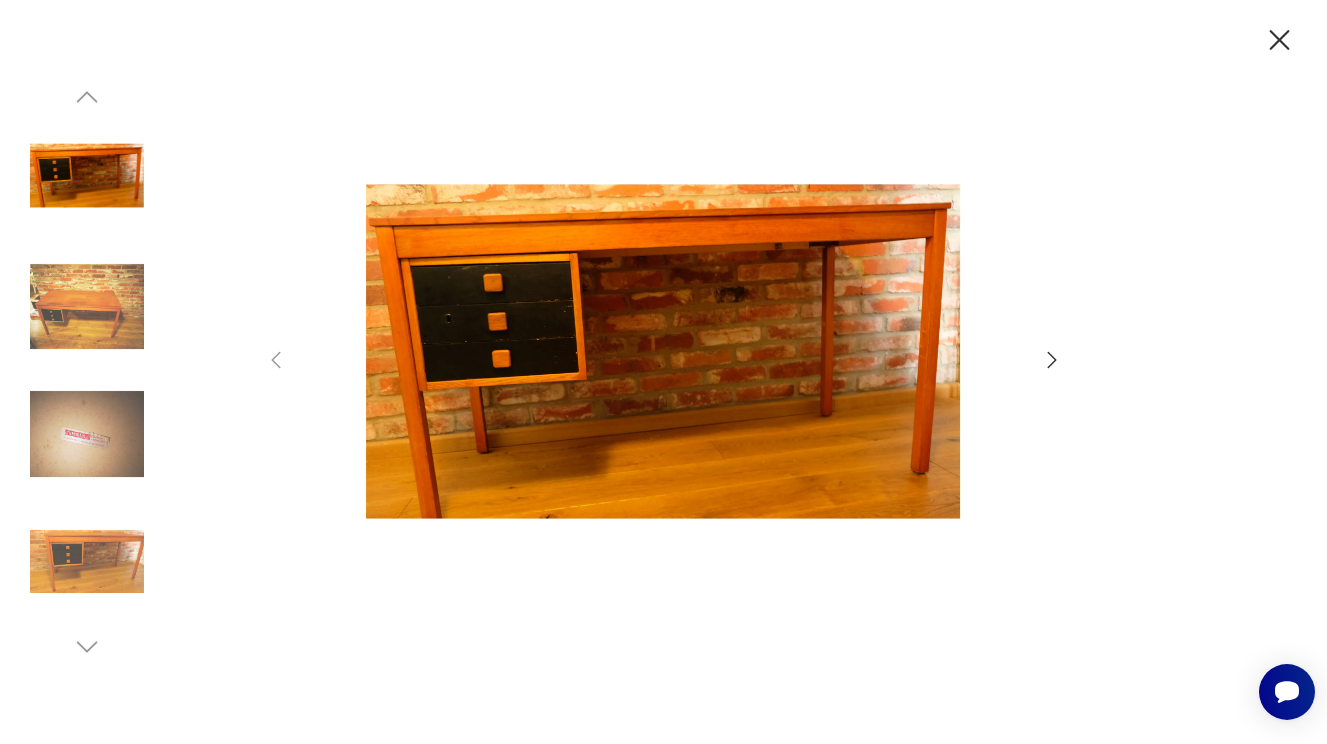 click at bounding box center (663, 372) 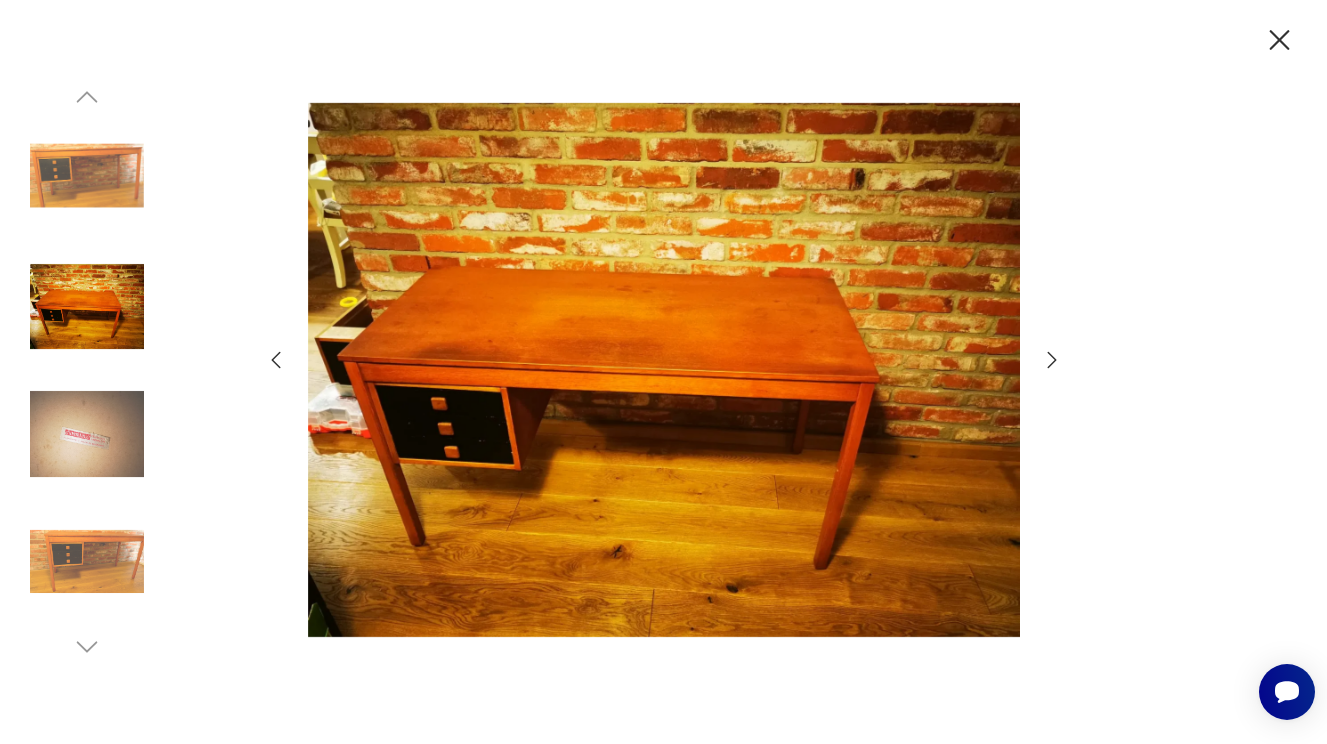 click 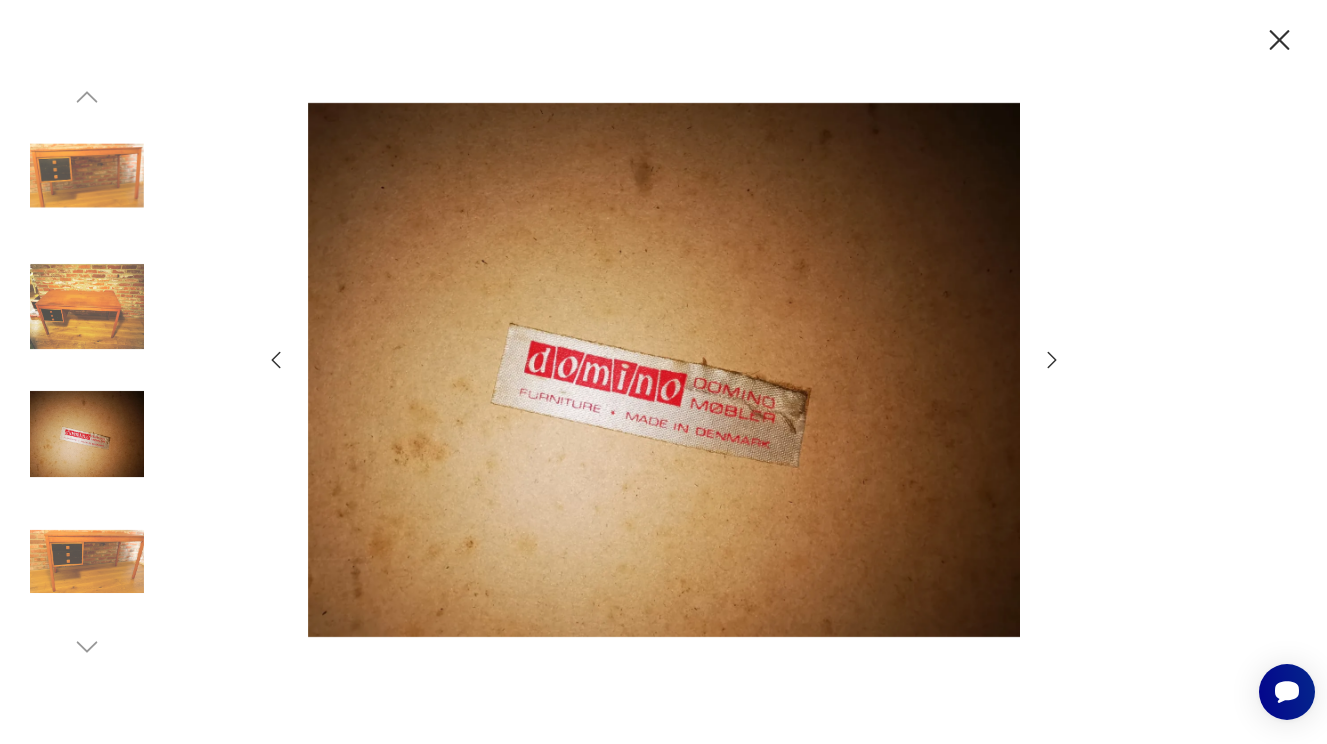 click 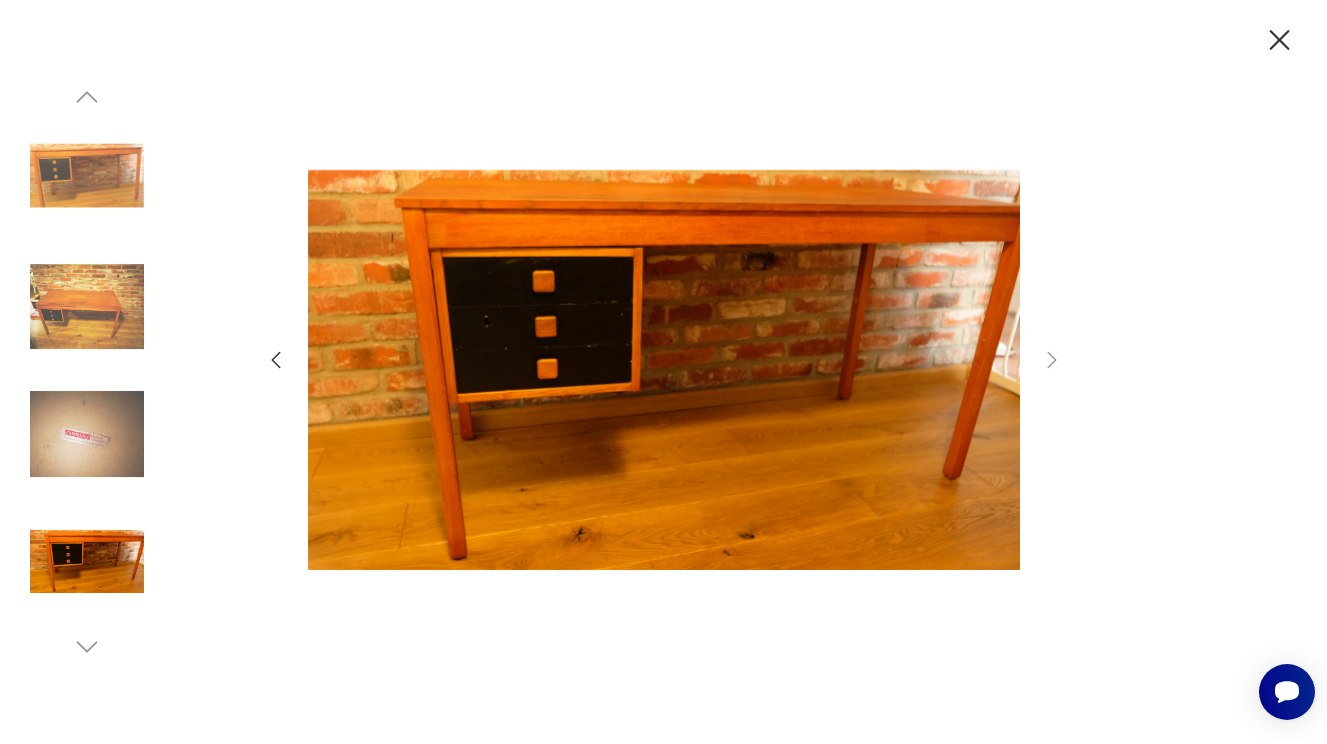 click 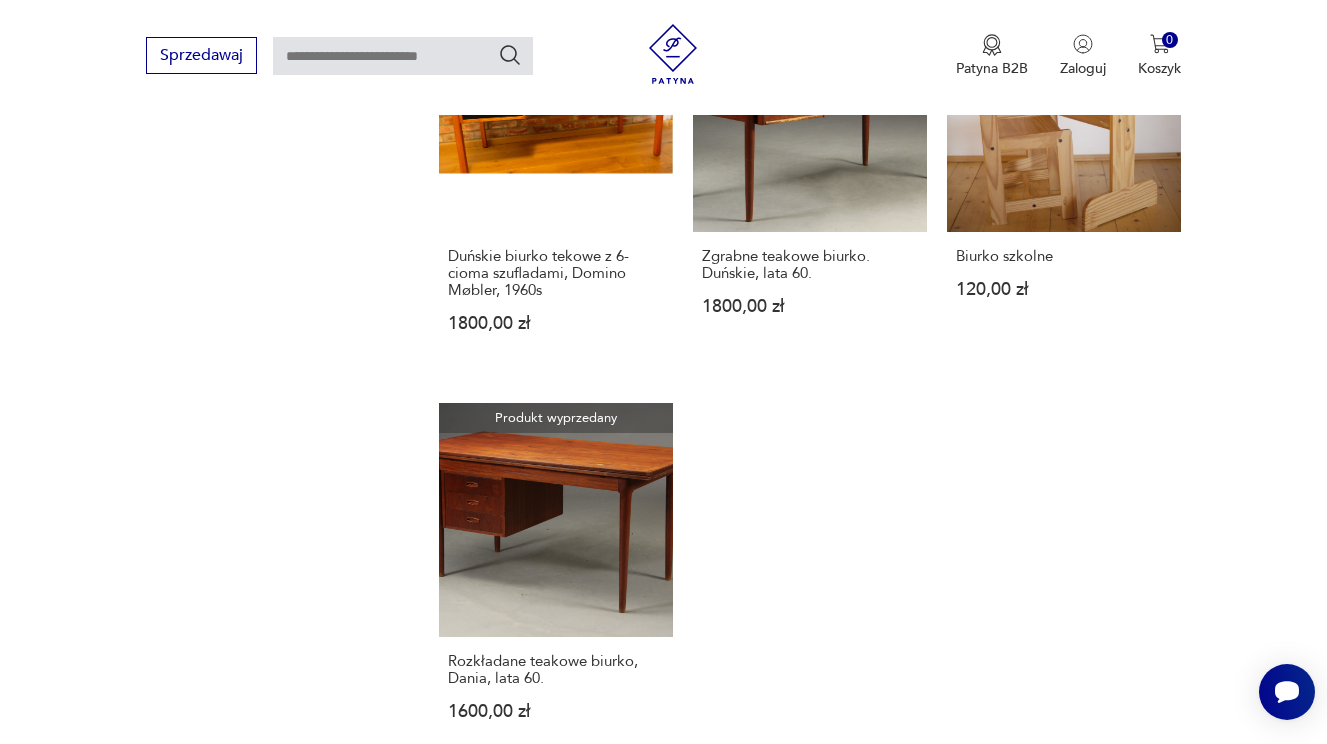 scroll, scrollTop: 0, scrollLeft: 0, axis: both 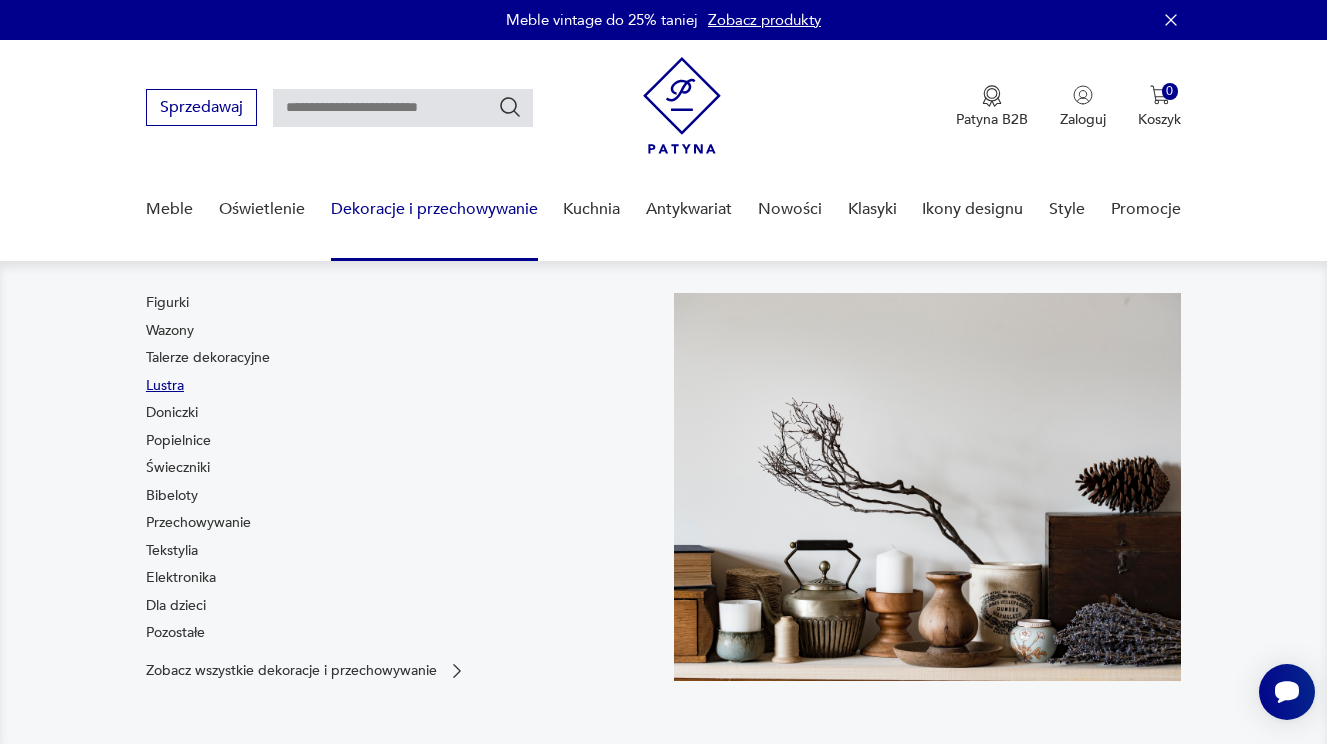 click on "Lustra" at bounding box center [165, 386] 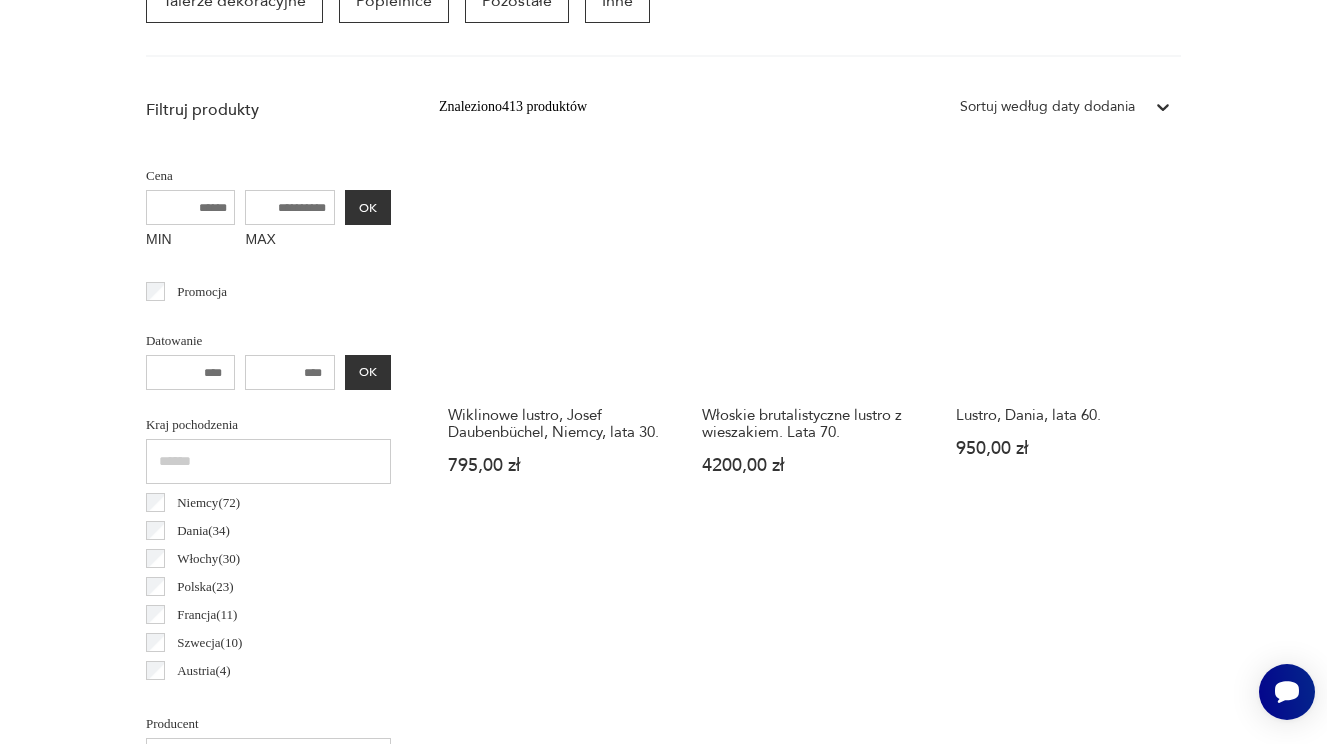 scroll, scrollTop: 0, scrollLeft: 0, axis: both 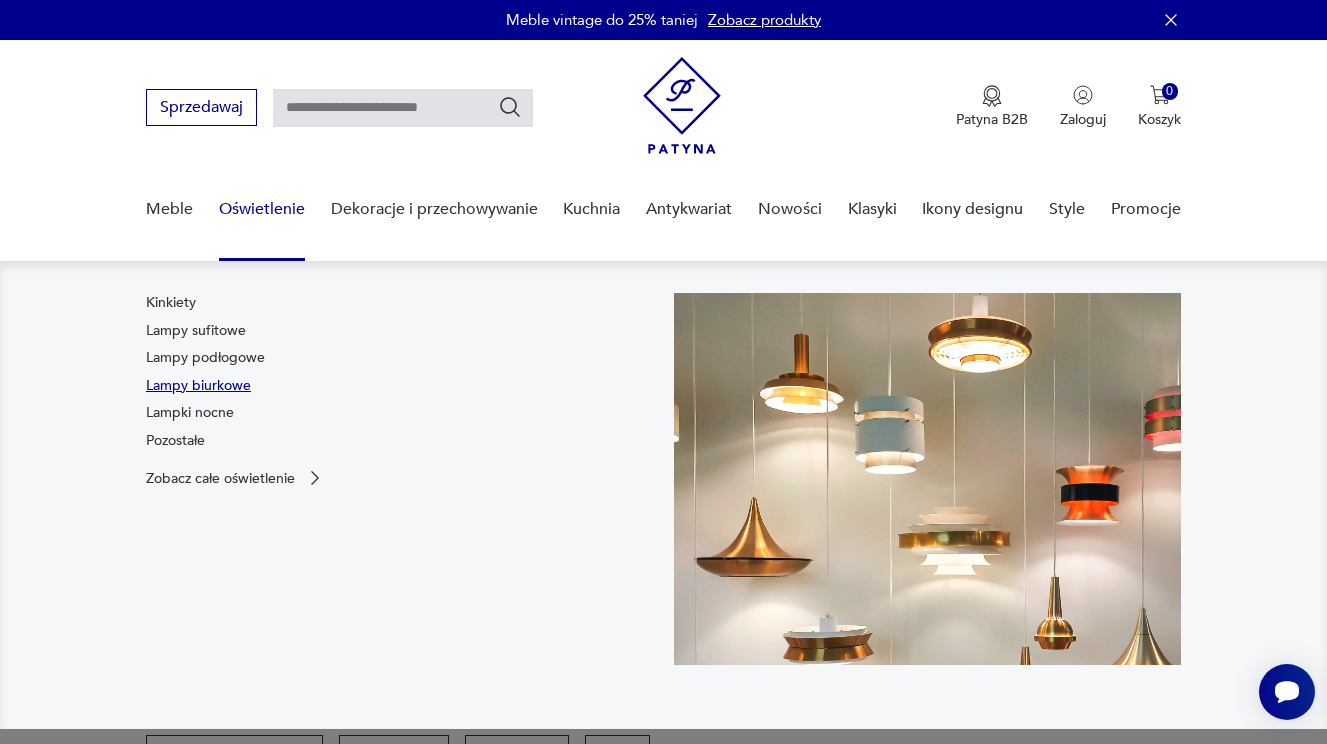 click on "Lampy biurkowe" at bounding box center (198, 386) 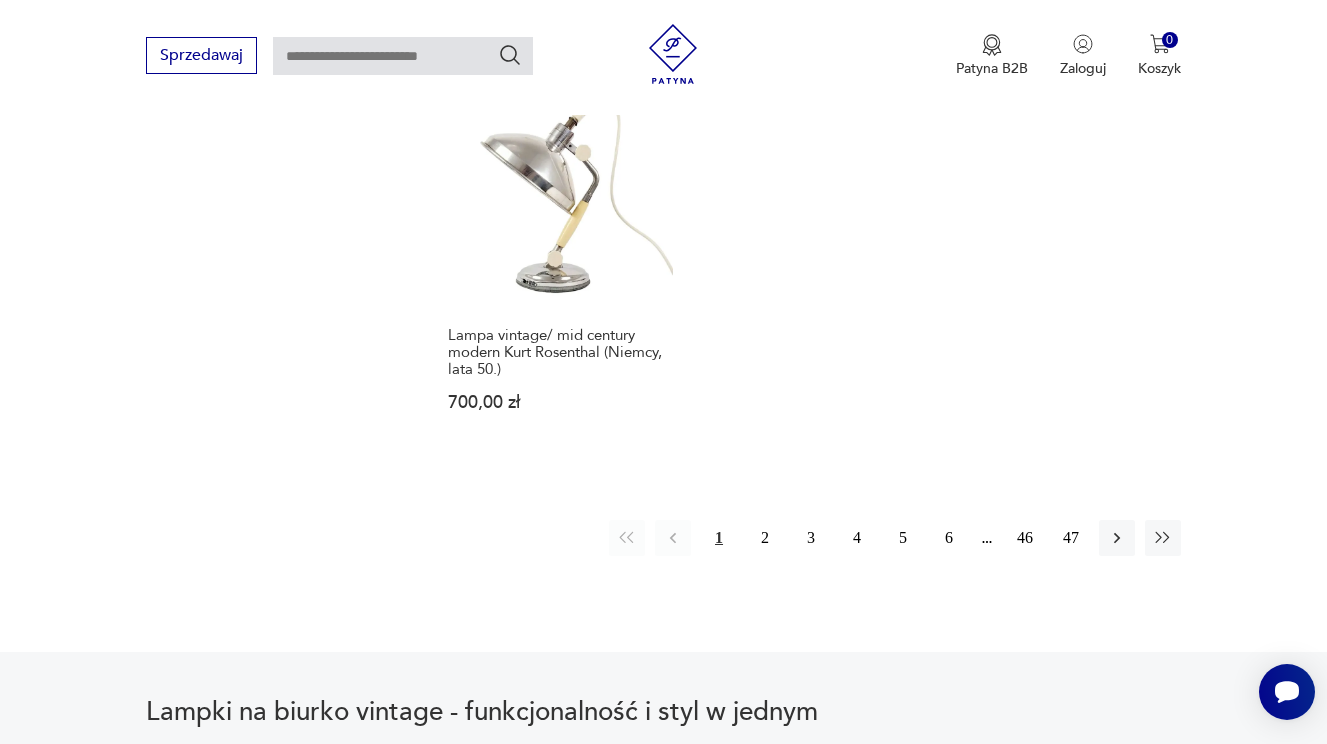 scroll, scrollTop: 2918, scrollLeft: 0, axis: vertical 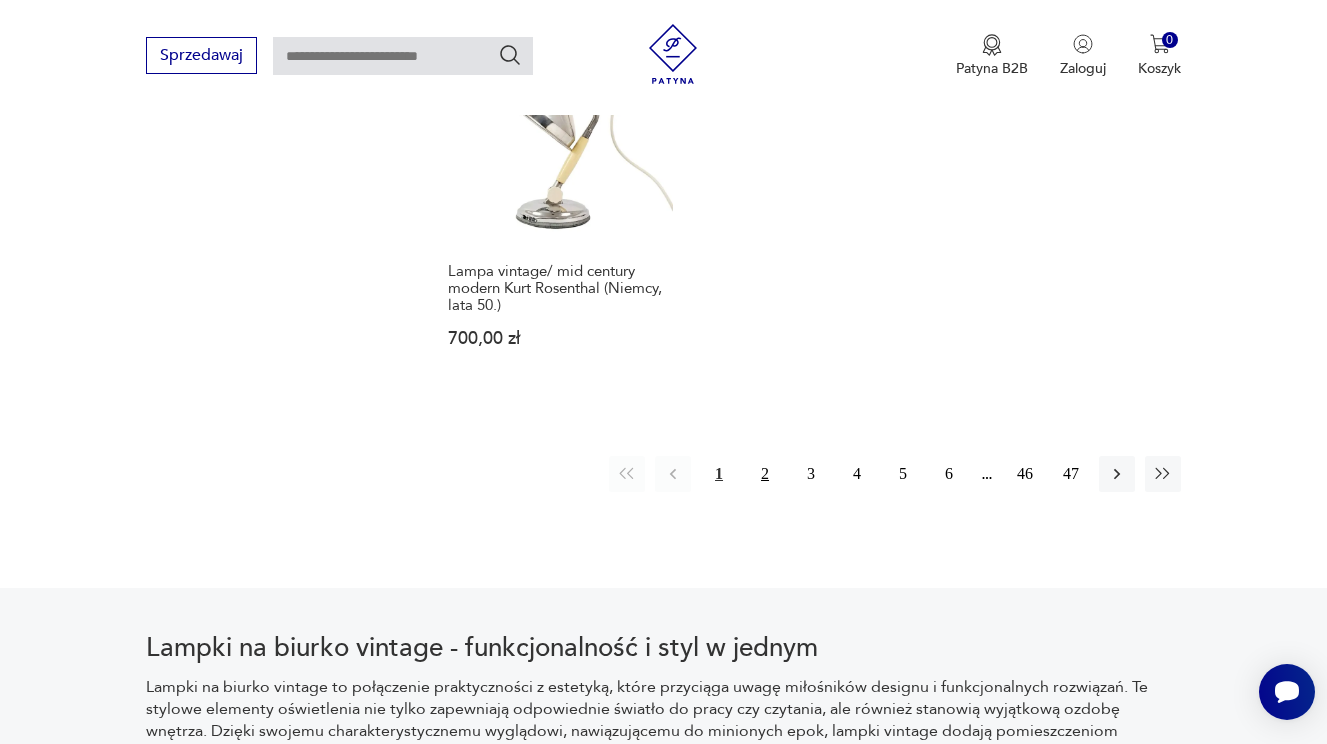 click on "2" at bounding box center (765, 474) 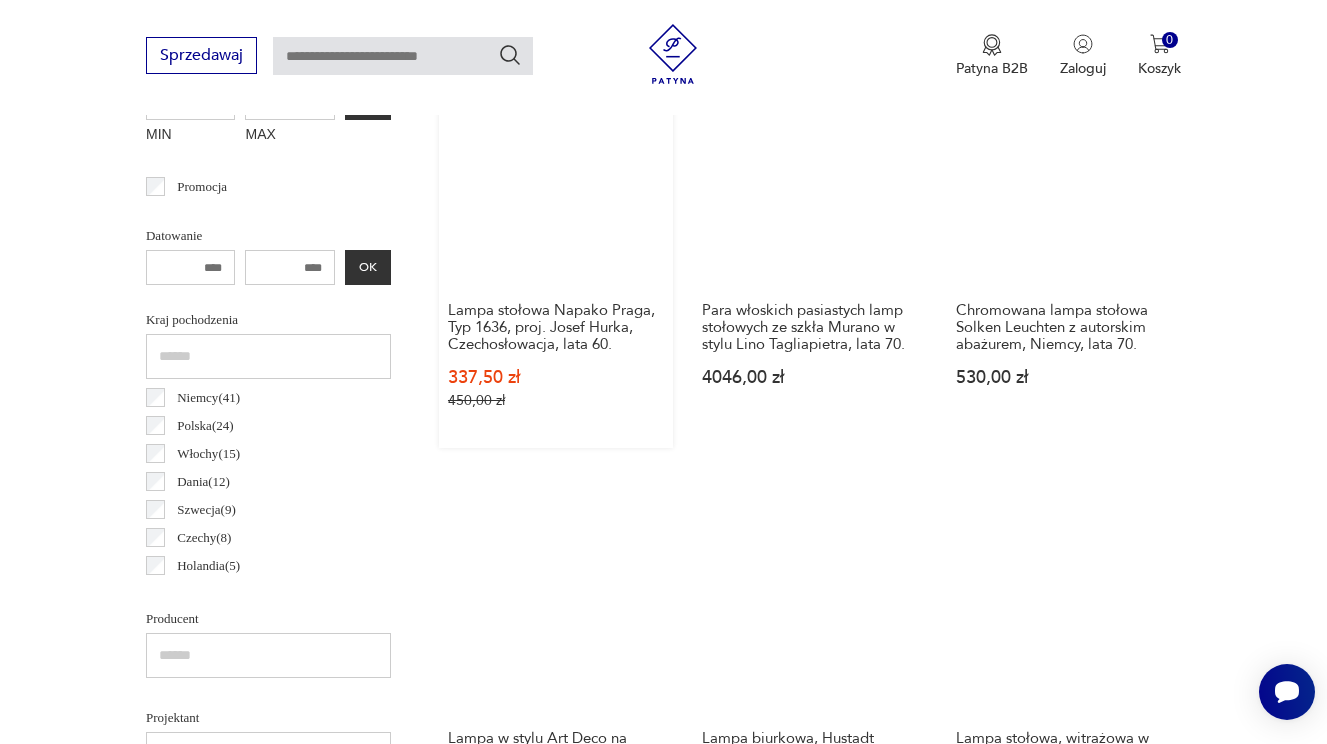 scroll, scrollTop: 849, scrollLeft: 0, axis: vertical 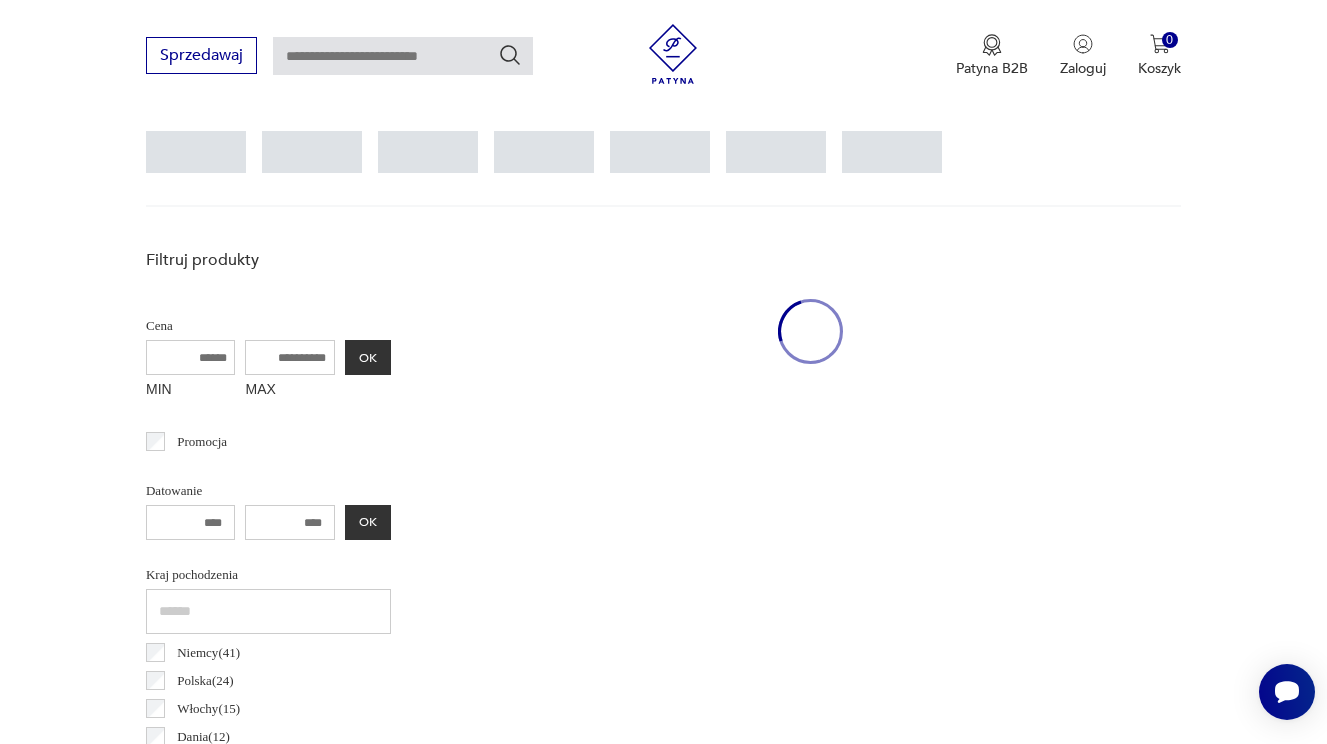 drag, startPoint x: 164, startPoint y: 468, endPoint x: 159, endPoint y: 479, distance: 12.083046 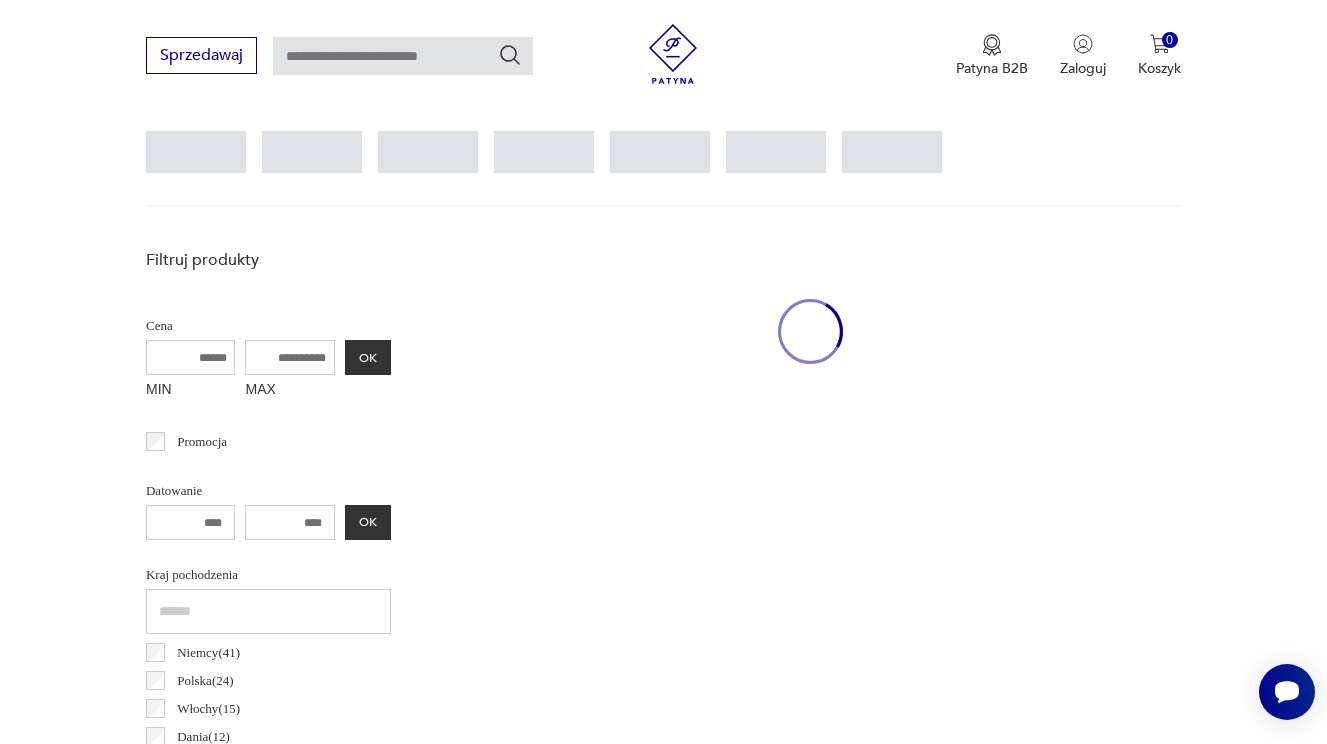 click on "Datowanie" at bounding box center [268, 491] 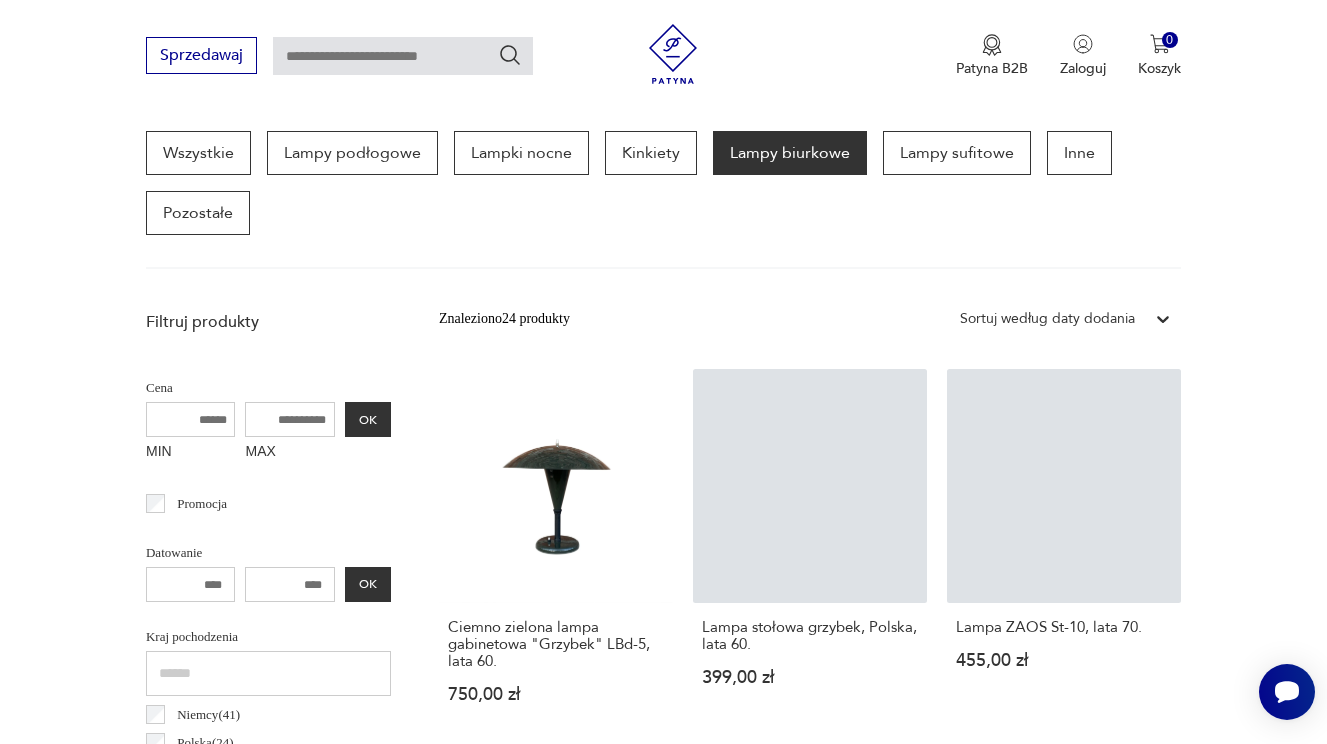 scroll, scrollTop: 847, scrollLeft: 0, axis: vertical 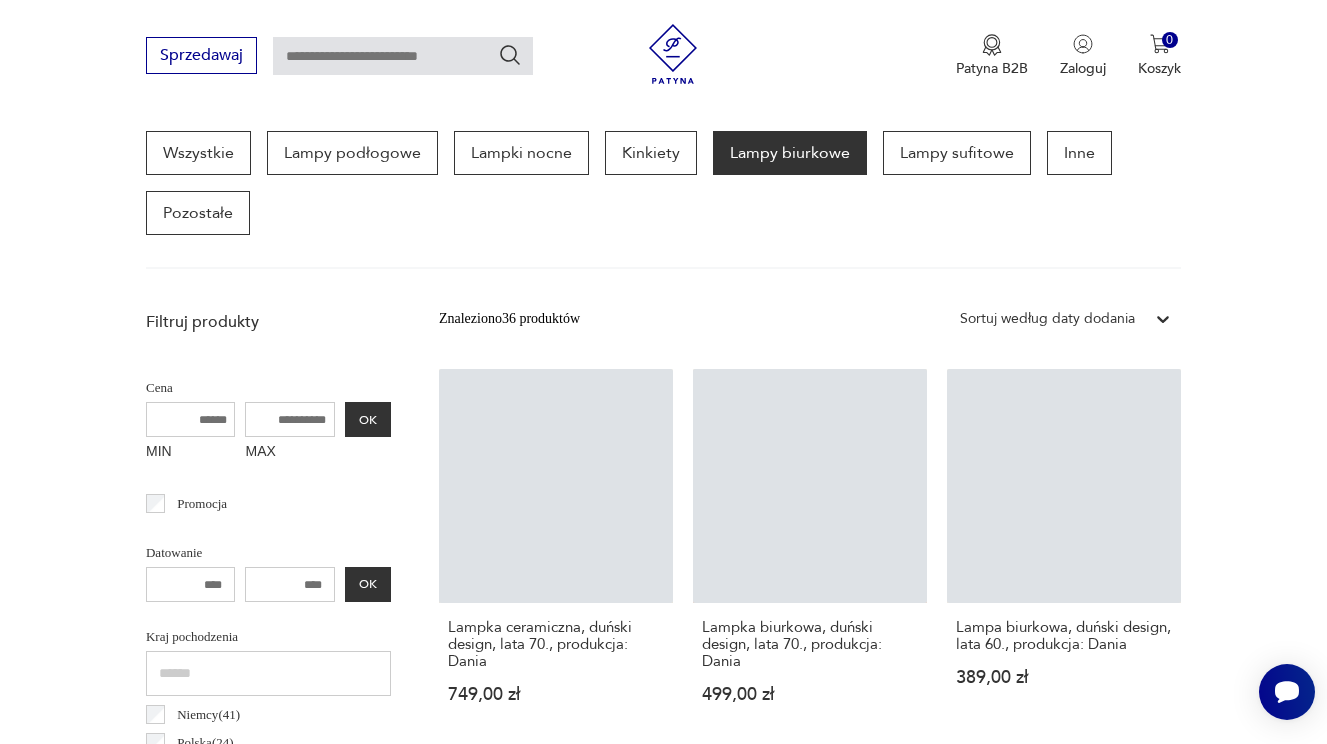 click on "Filtruj produkty Cena MIN MAX OK Promocja Datowanie OK Kraj pochodzenia Niemcy  ( 41 ) Polska  ( 24 ) Włochy  ( 15 ) Dania  ( 12 ) Szwecja  ( 9 ) Czechy  ( 8 ) Holandia  ( 5 ) Austria  ( 4 ) Producent Projektant Stan przedmiotu Klasyk Tag art deco Bauhaus Bavaria black friday Cepelia ceramika Chodzież Ćmielów Tworzywo aluminium bakelit chrom inne metal plastik porcelana porcelit szkło Wyczyść filtry Znaleziono  36   produktów Filtruj Sortuj według daty dodania Sortuj według daty dodania Lampka ceramiczna, duński design, lata 70., produkcja: Dania 749,00 zł Lampka biurkowa, duński design, lata 70., produkcja: Dania 499,00 zł Lampa biurkowa, duński design, lata 60., produkcja: Dania 389,00 zł Lampa biurkowa, duński design, lata 70., produkcja: Dania 699,00 zł Klasyk Lampa biurkowa VL38, proj. Vilhelm Lauritzen, Louis Poulsen, lata 40. 1900,00 zł Ciemno zielona lampa gabinetowa "Grzybek" LBd-5, lata 60. 750,00 zł Lampa stołowa grzybek, Polska, lata 60. 399,00 zł 455,00 zł Klasyk 1" at bounding box center [663, 1638] 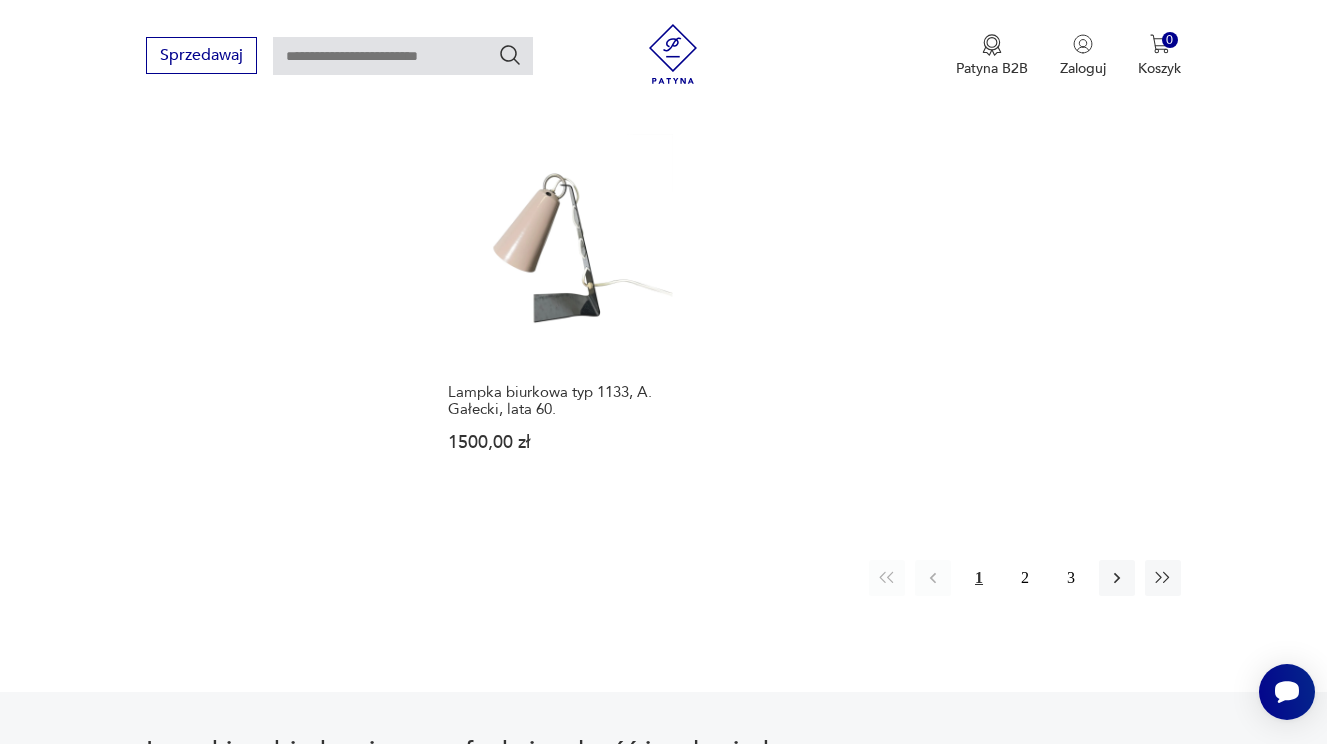 scroll, scrollTop: 2816, scrollLeft: 0, axis: vertical 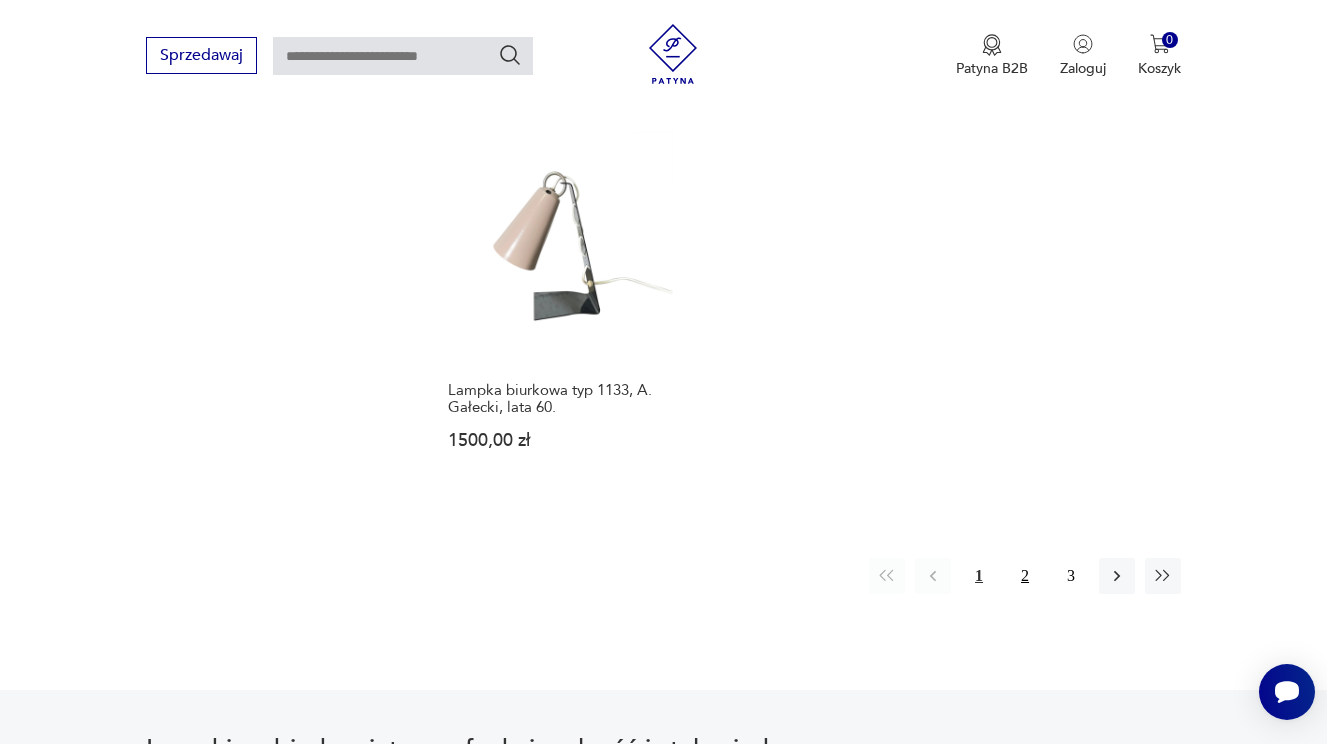click on "2" at bounding box center (1025, 576) 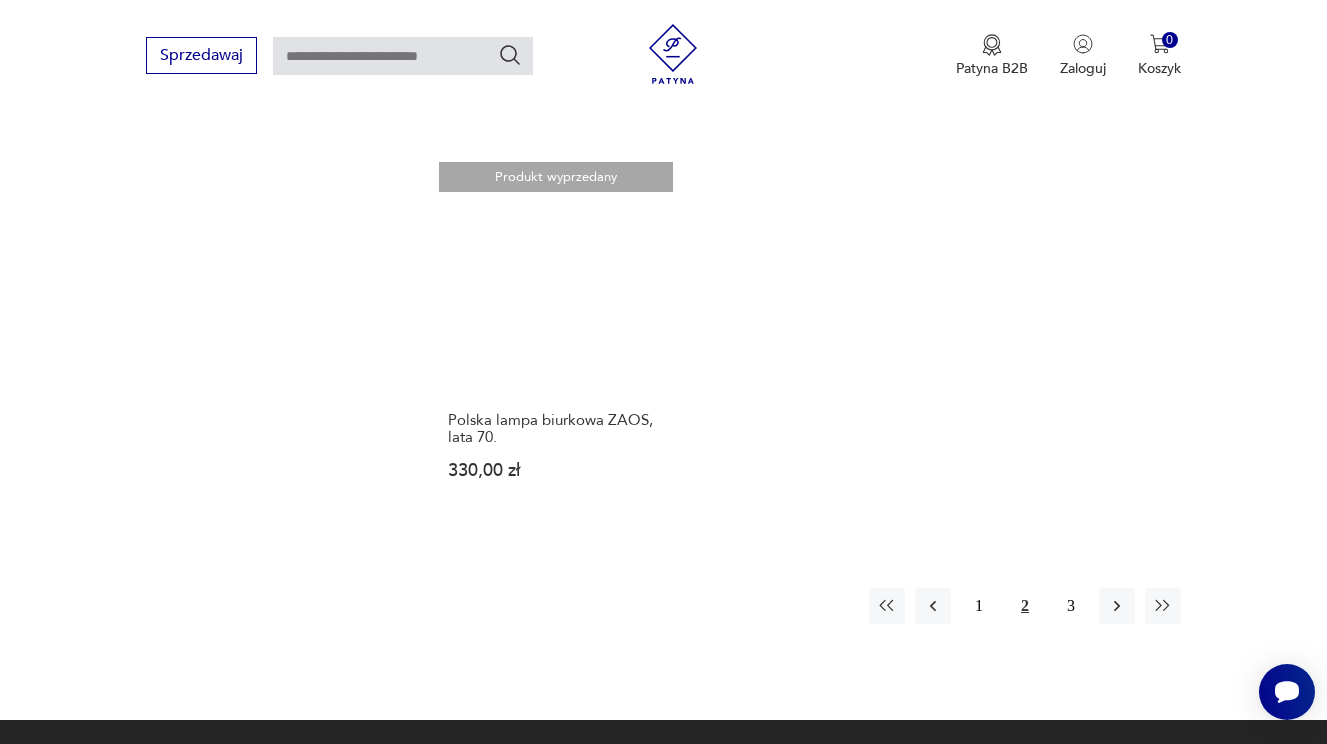 scroll, scrollTop: 2797, scrollLeft: 0, axis: vertical 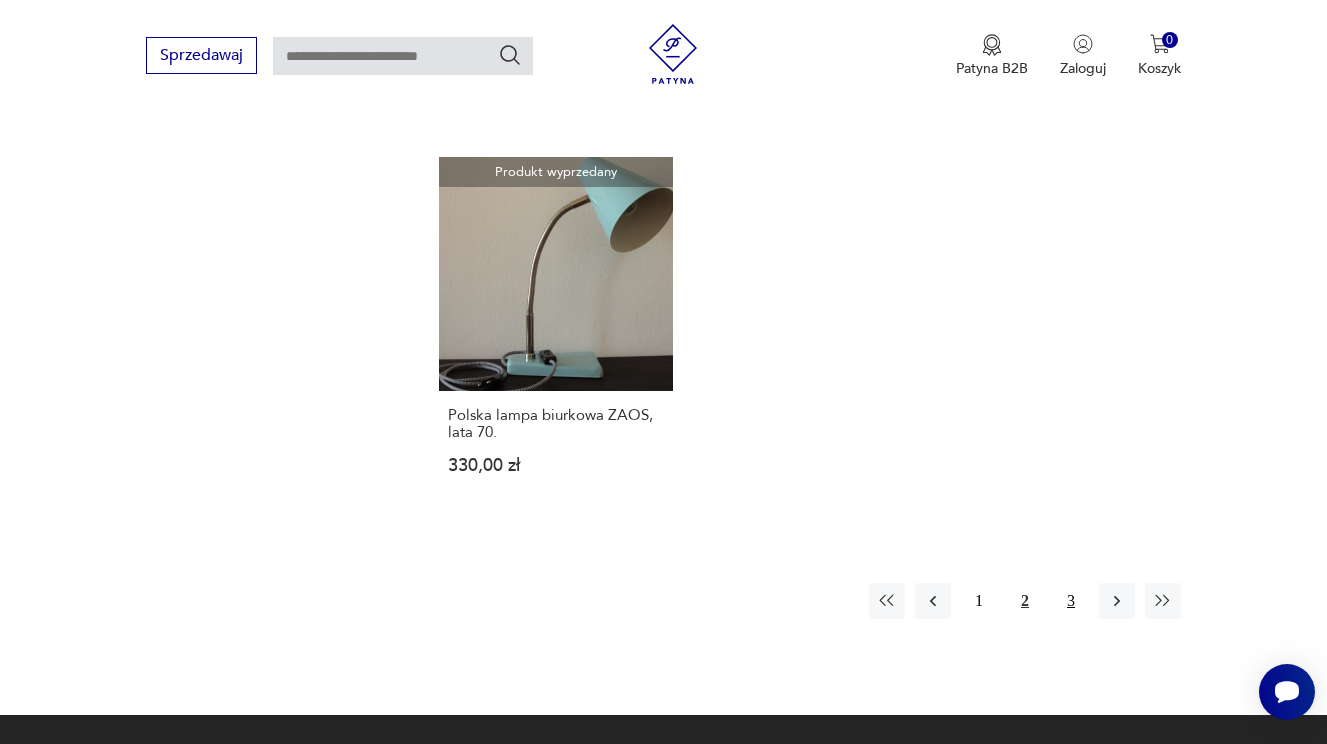 click on "3" at bounding box center (1071, 601) 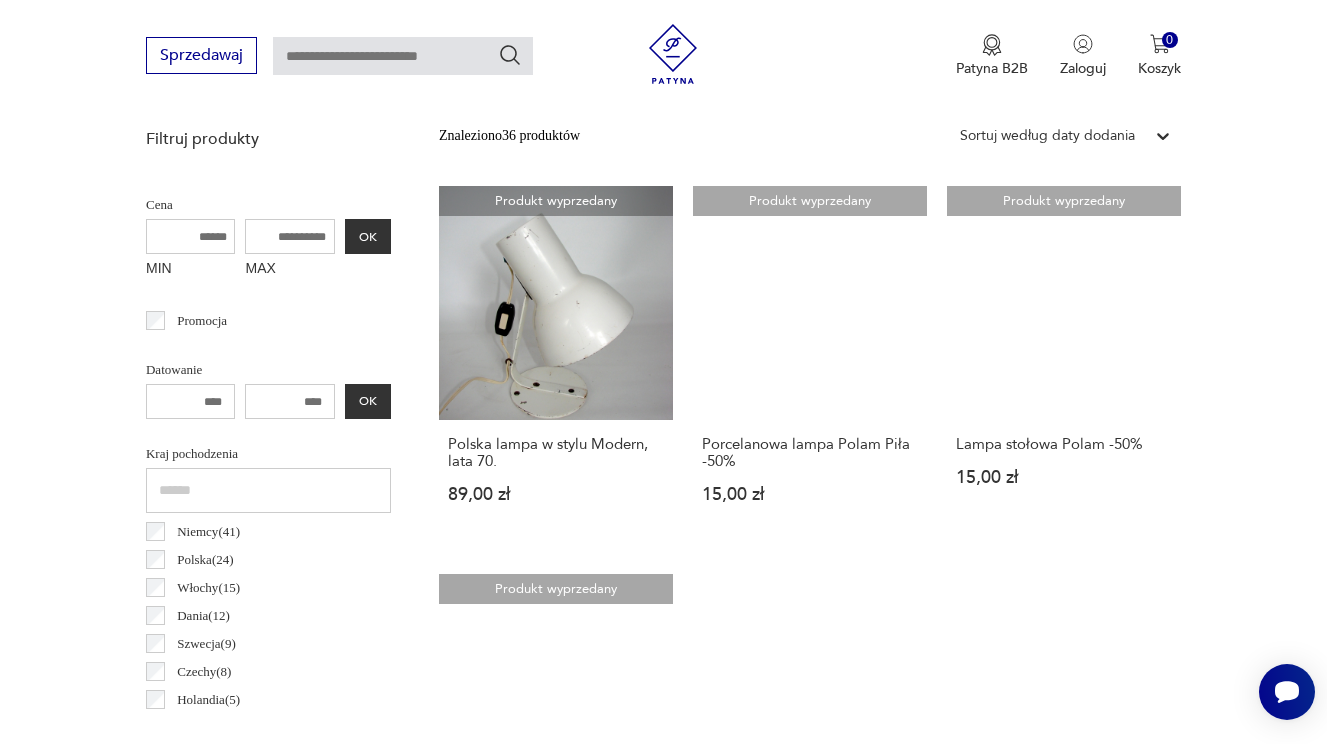 scroll, scrollTop: 702, scrollLeft: 0, axis: vertical 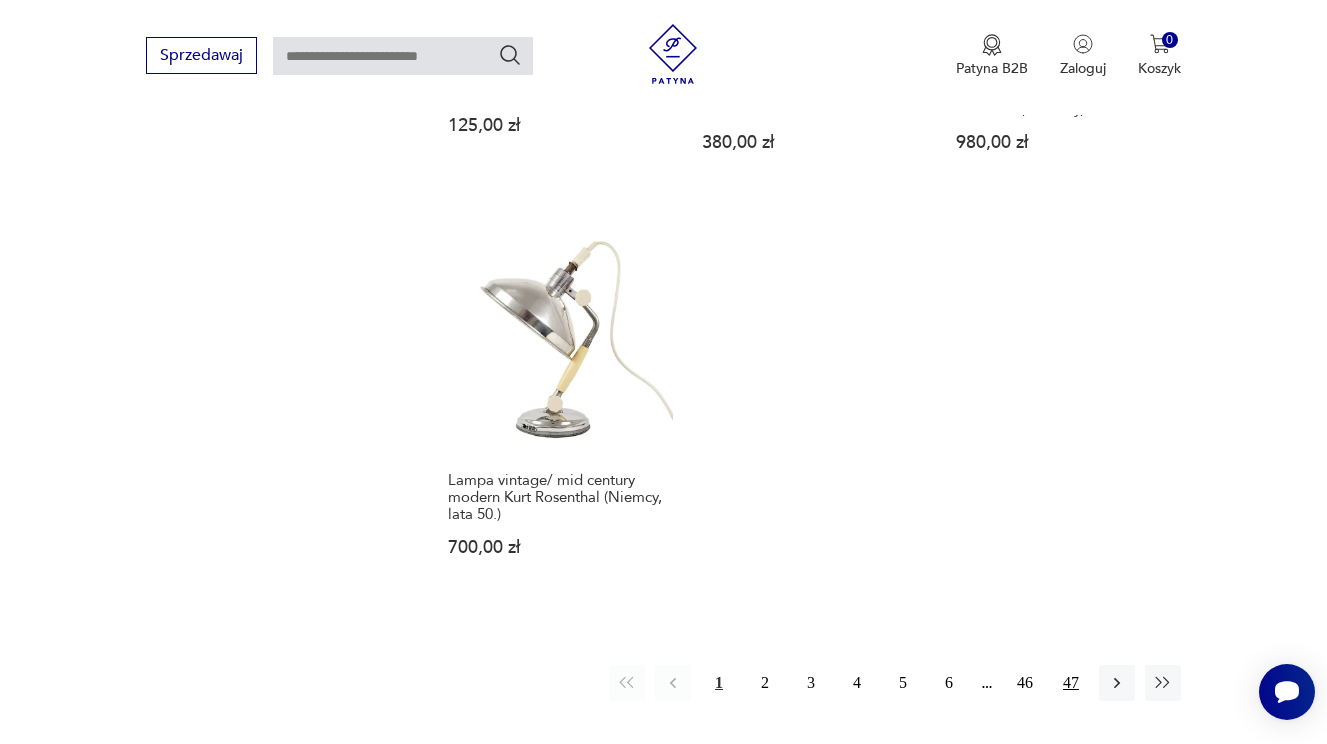click on "47" at bounding box center (1071, 683) 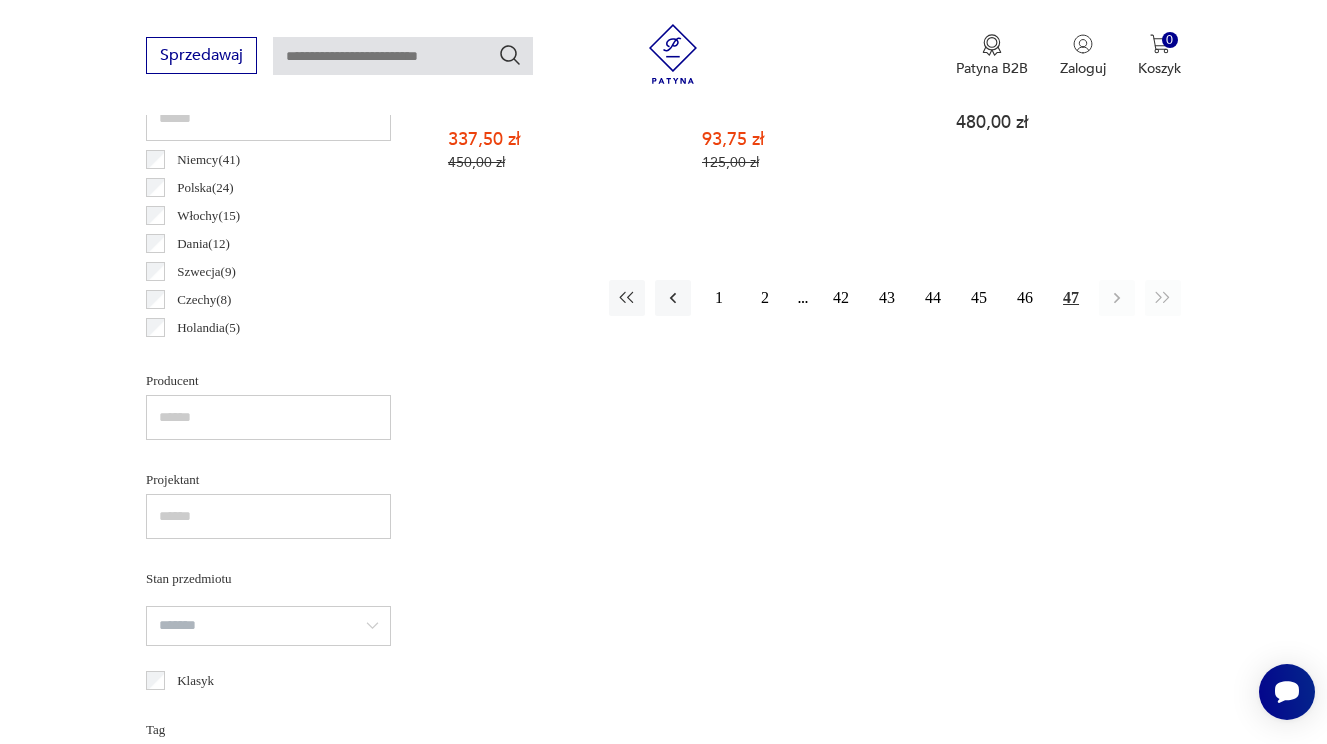 scroll, scrollTop: 1229, scrollLeft: 0, axis: vertical 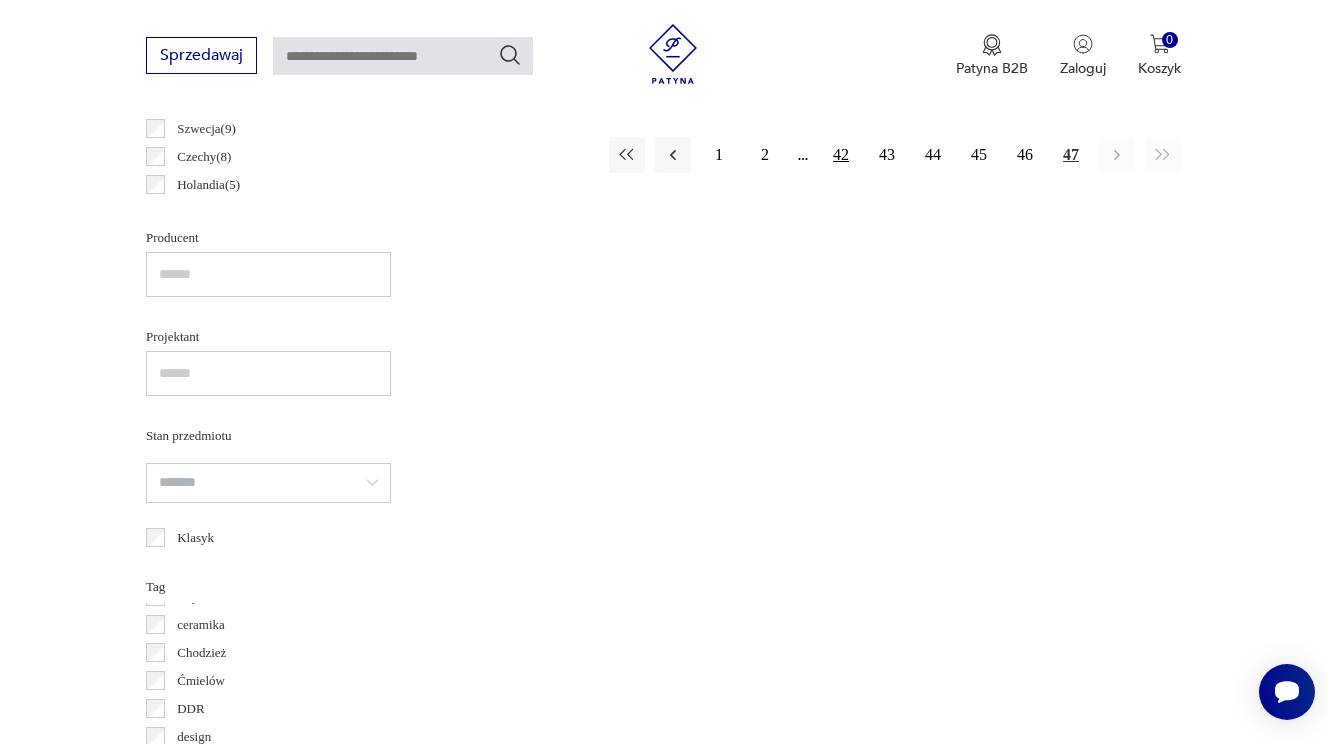 click on "42" at bounding box center (841, 155) 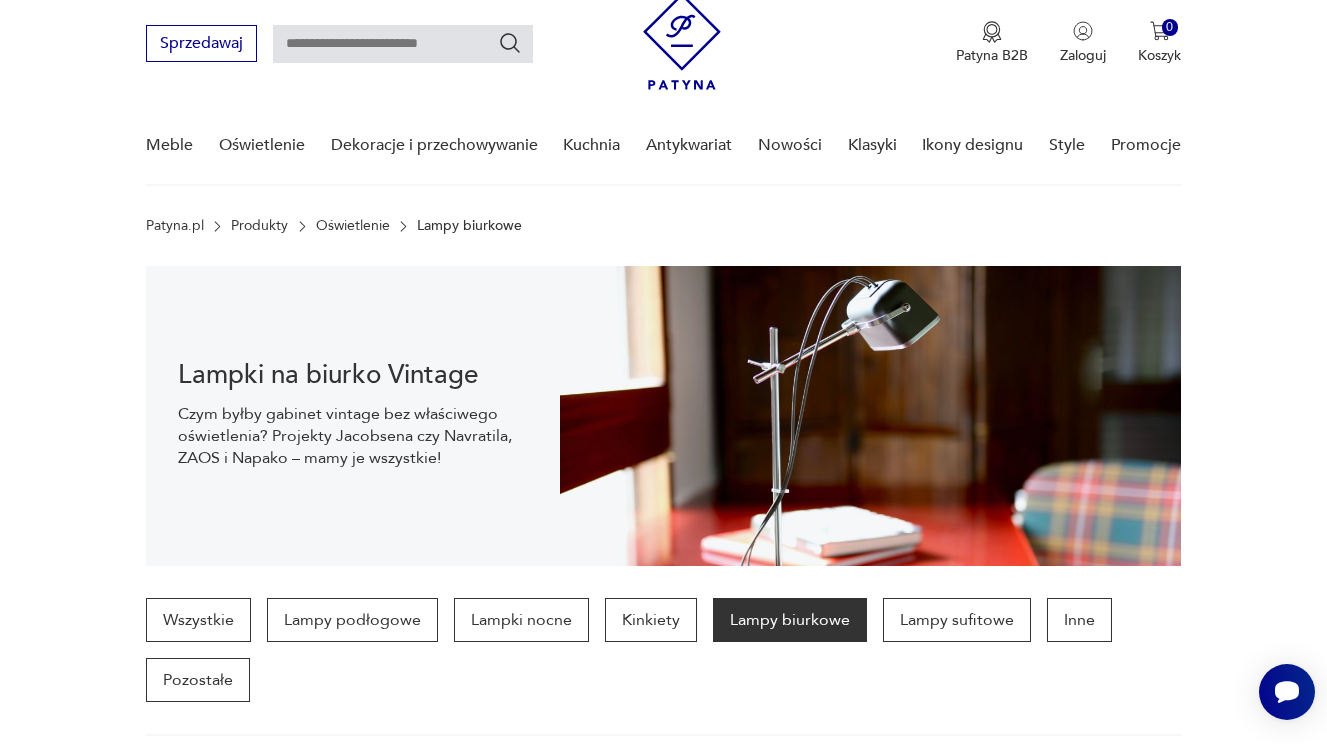 scroll, scrollTop: 0, scrollLeft: 0, axis: both 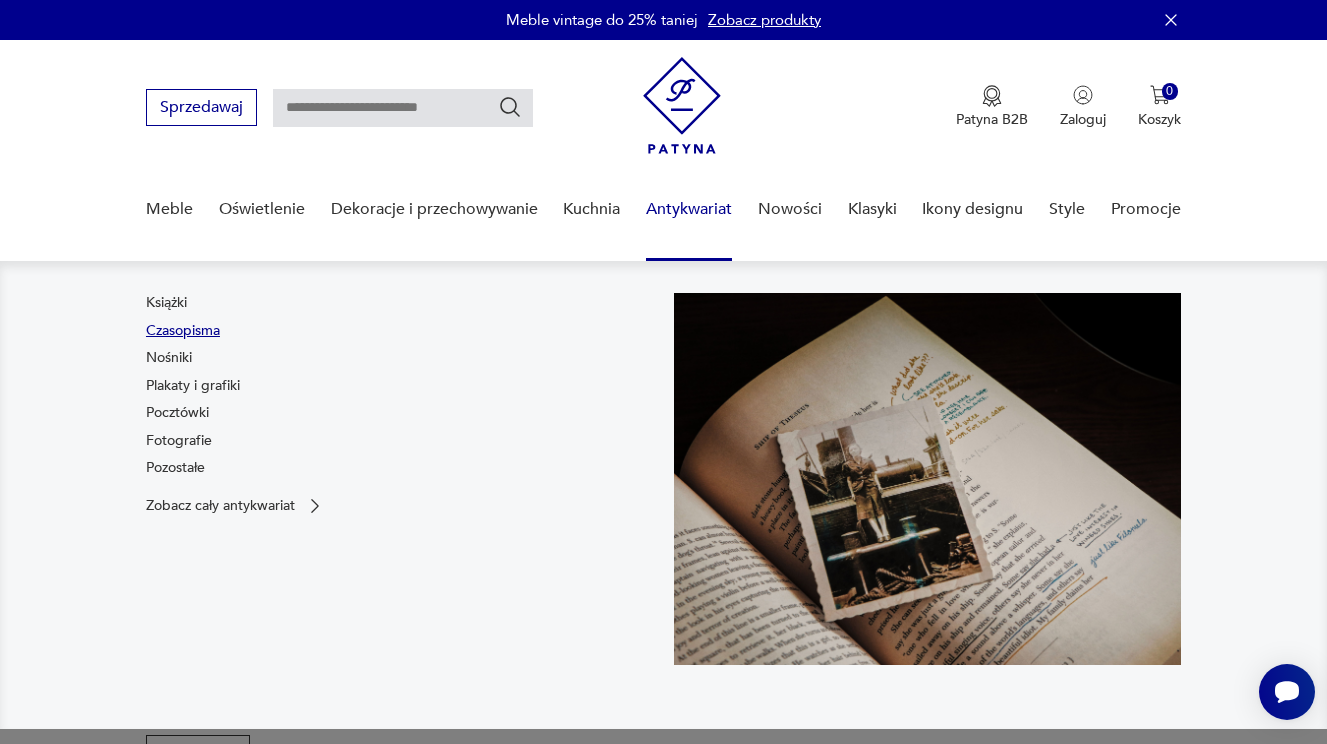 click on "Czasopisma" at bounding box center [183, 331] 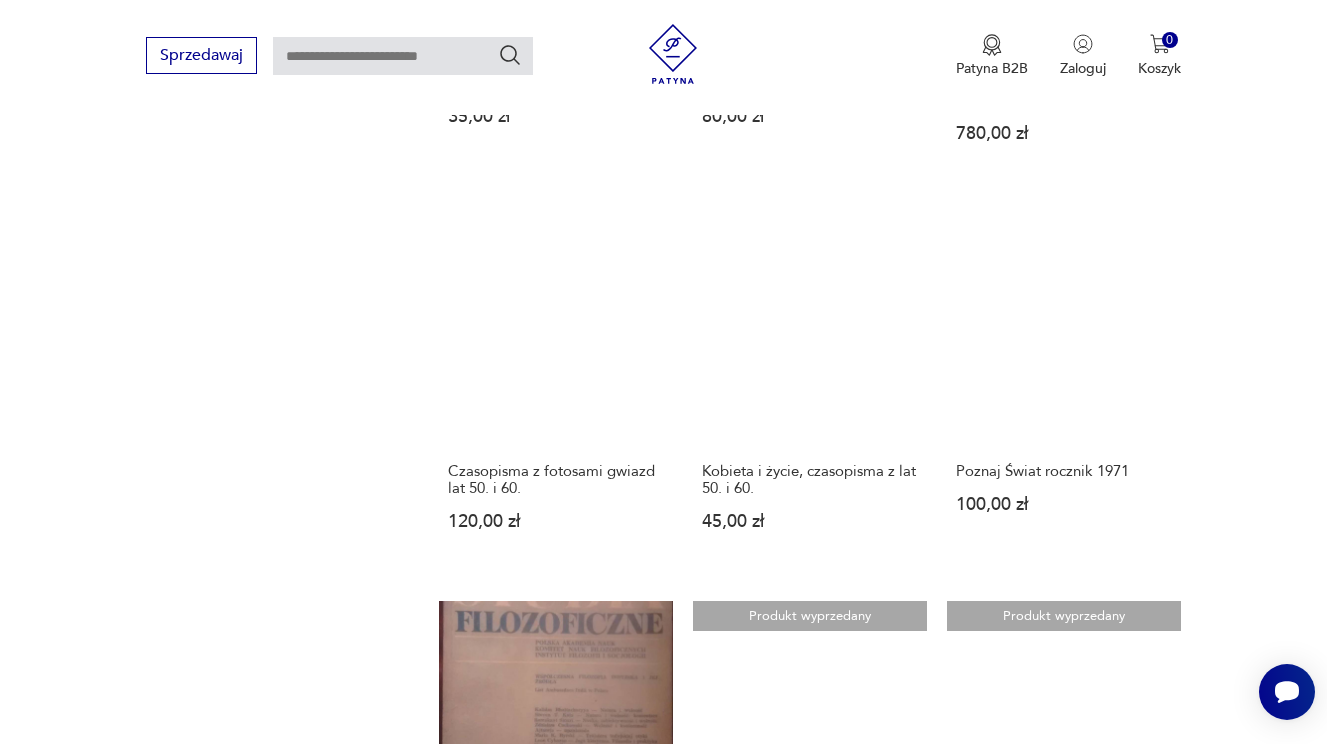 scroll, scrollTop: 1438, scrollLeft: 0, axis: vertical 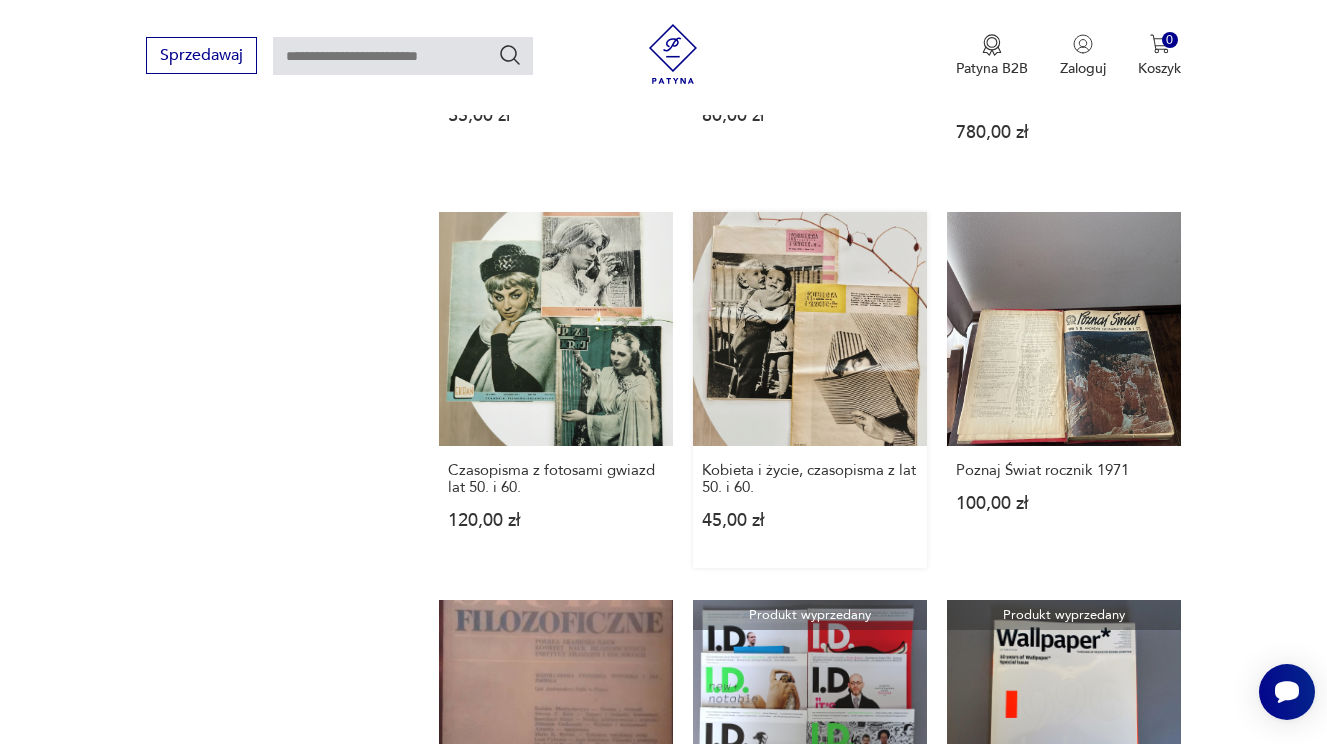 click on "Kobieta i życie, czasopisma z lat 50. i 60. 45,00 zł" at bounding box center (810, 390) 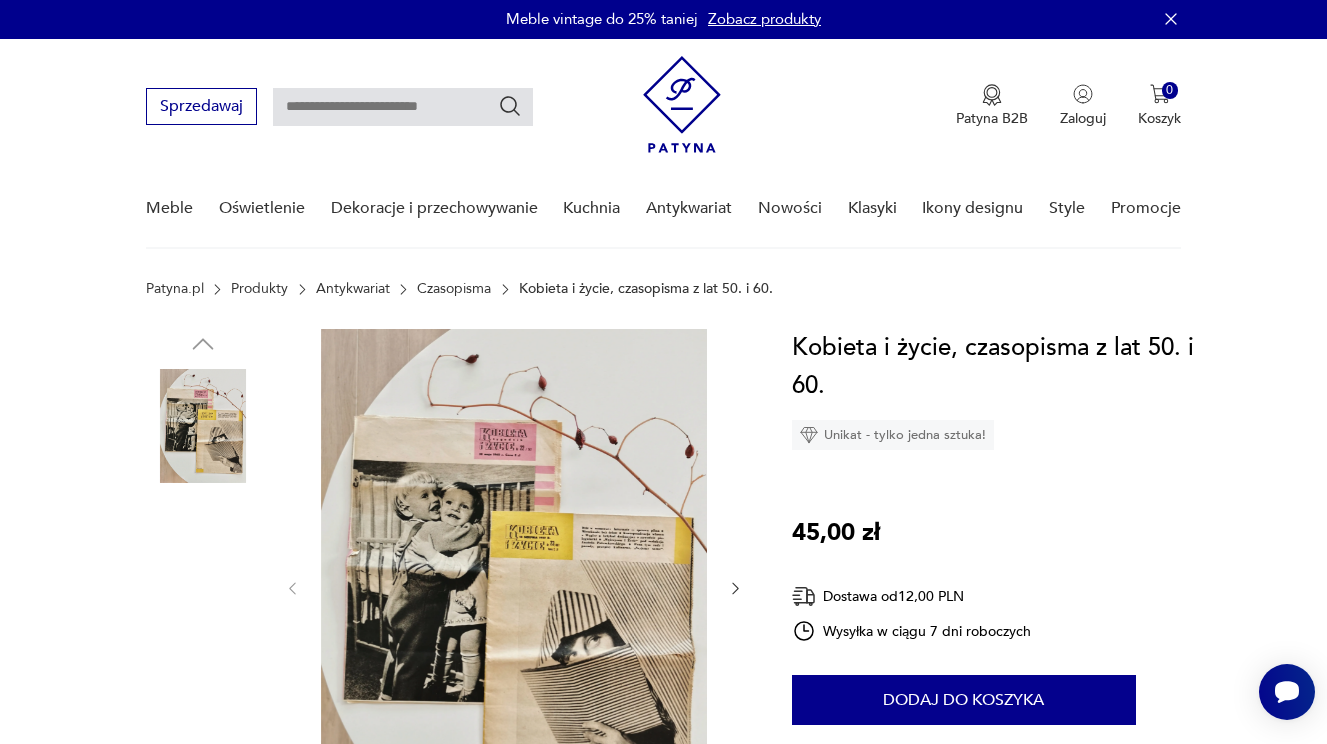 scroll, scrollTop: 0, scrollLeft: 0, axis: both 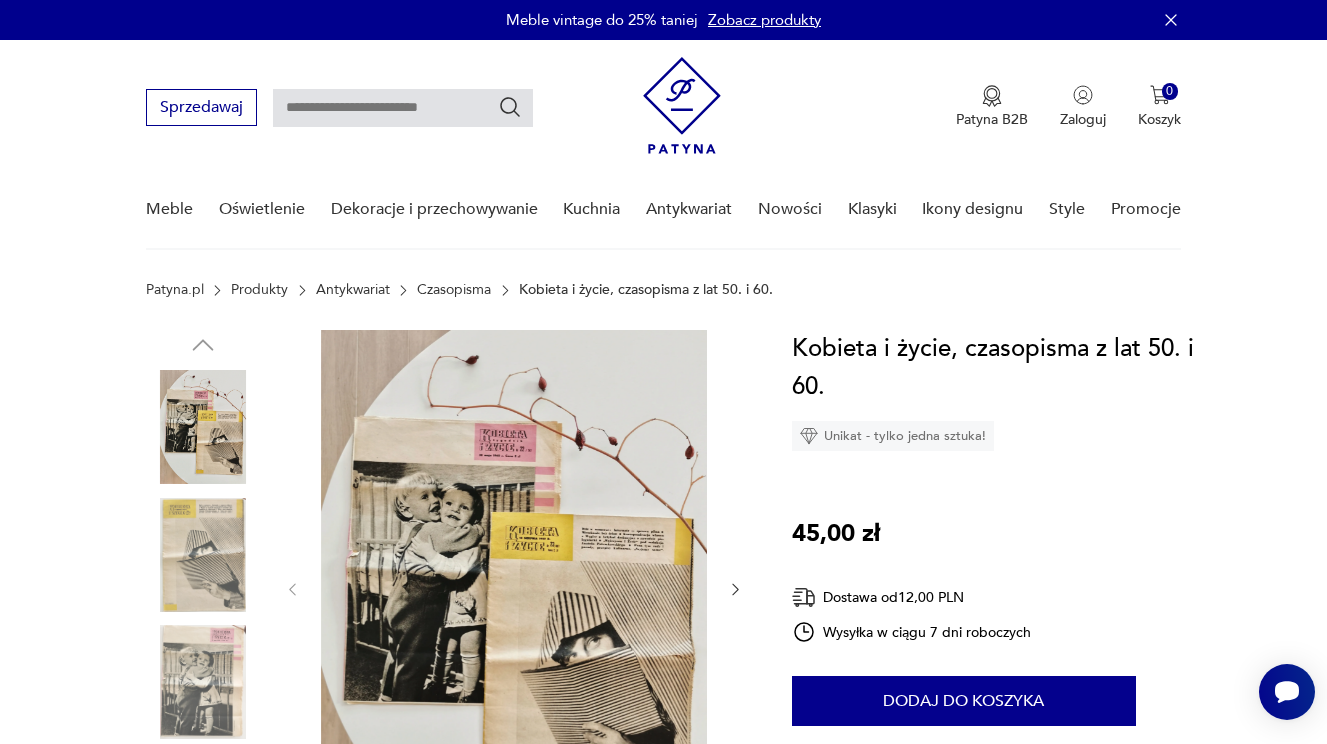 click at bounding box center (203, 555) 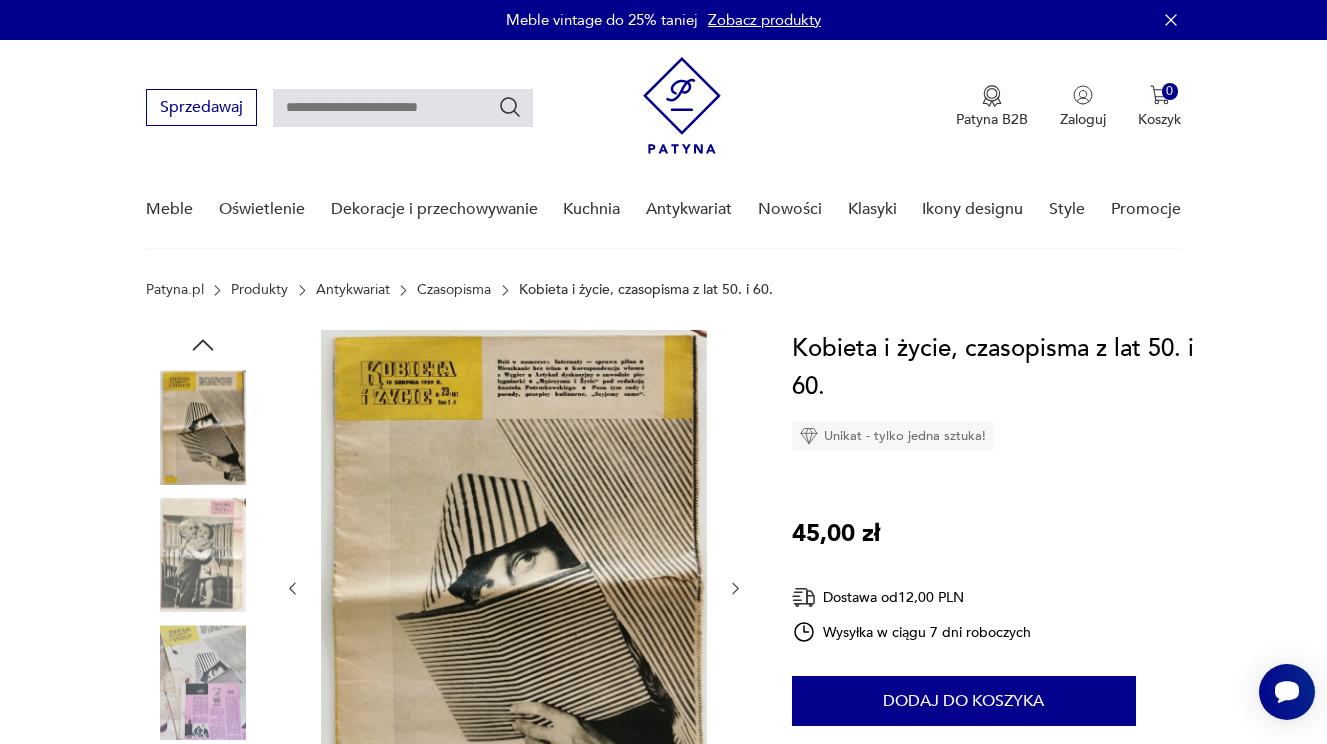 click at bounding box center (203, 682) 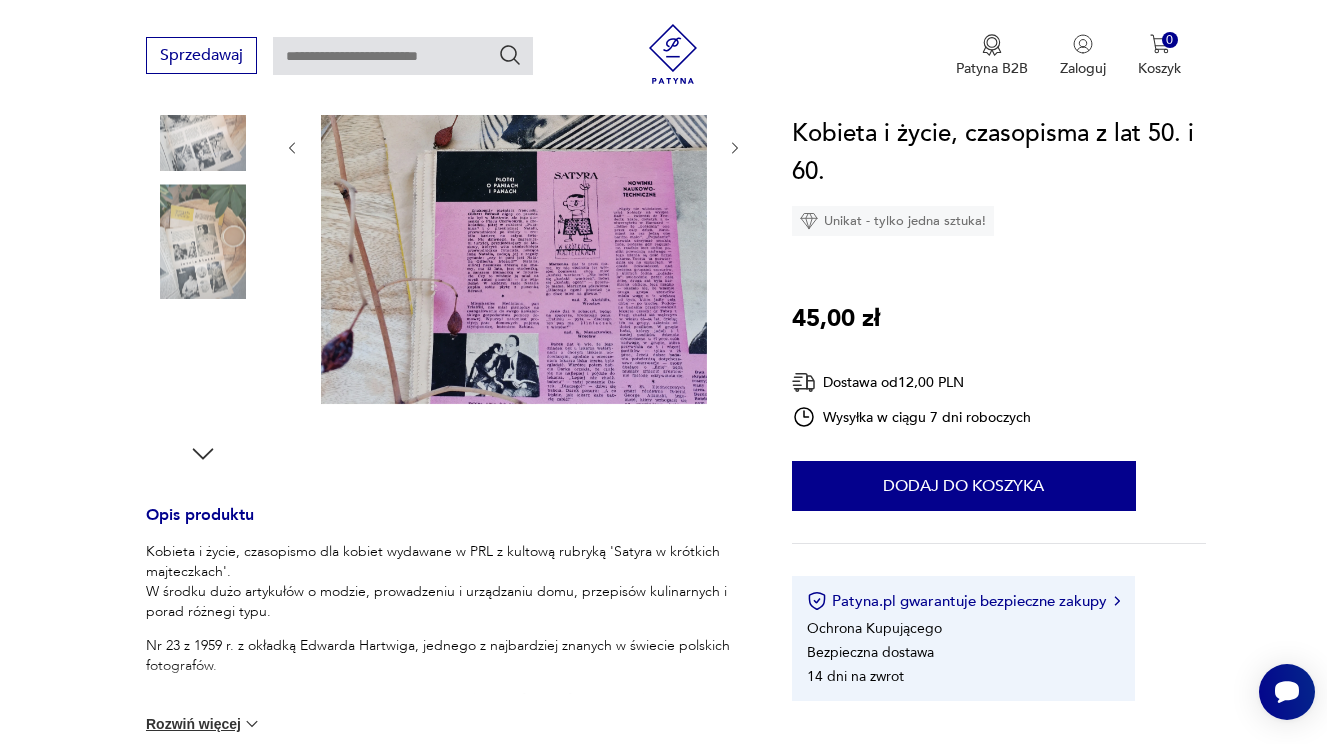 scroll, scrollTop: 727, scrollLeft: 0, axis: vertical 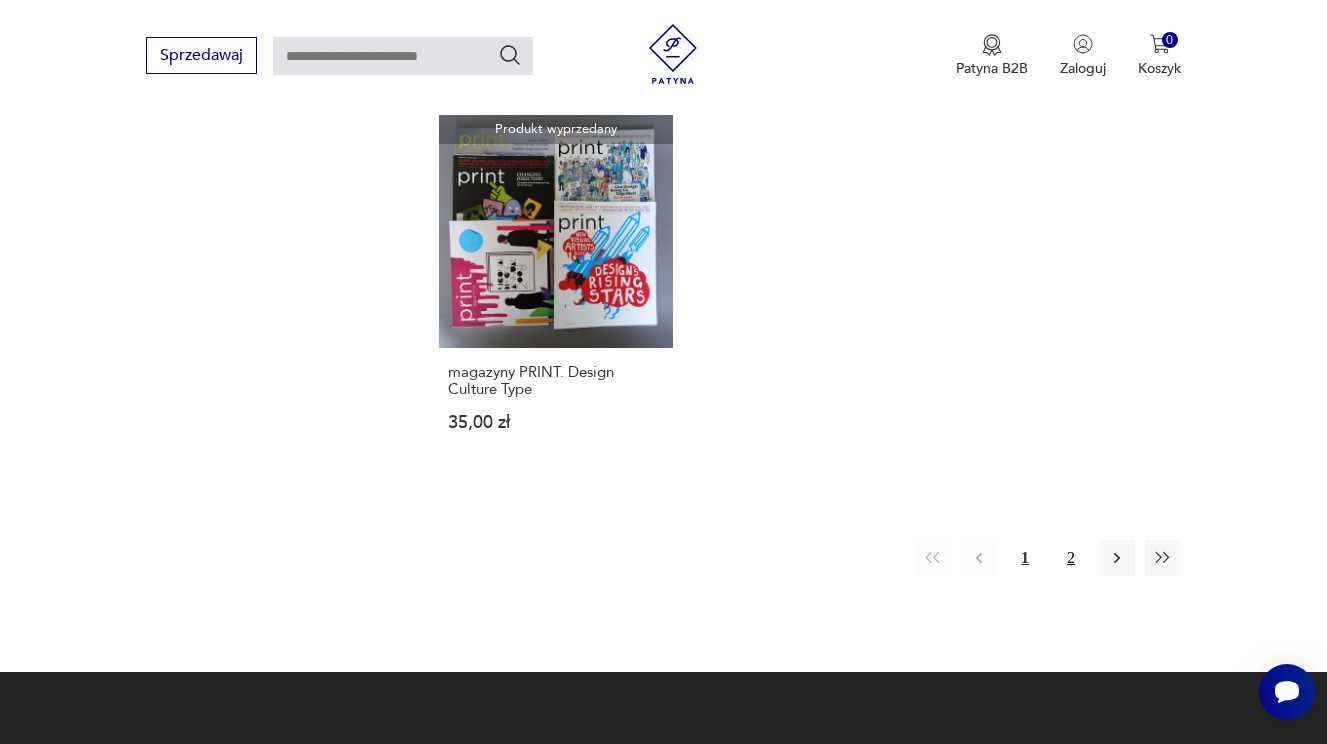click on "2" at bounding box center [1071, 558] 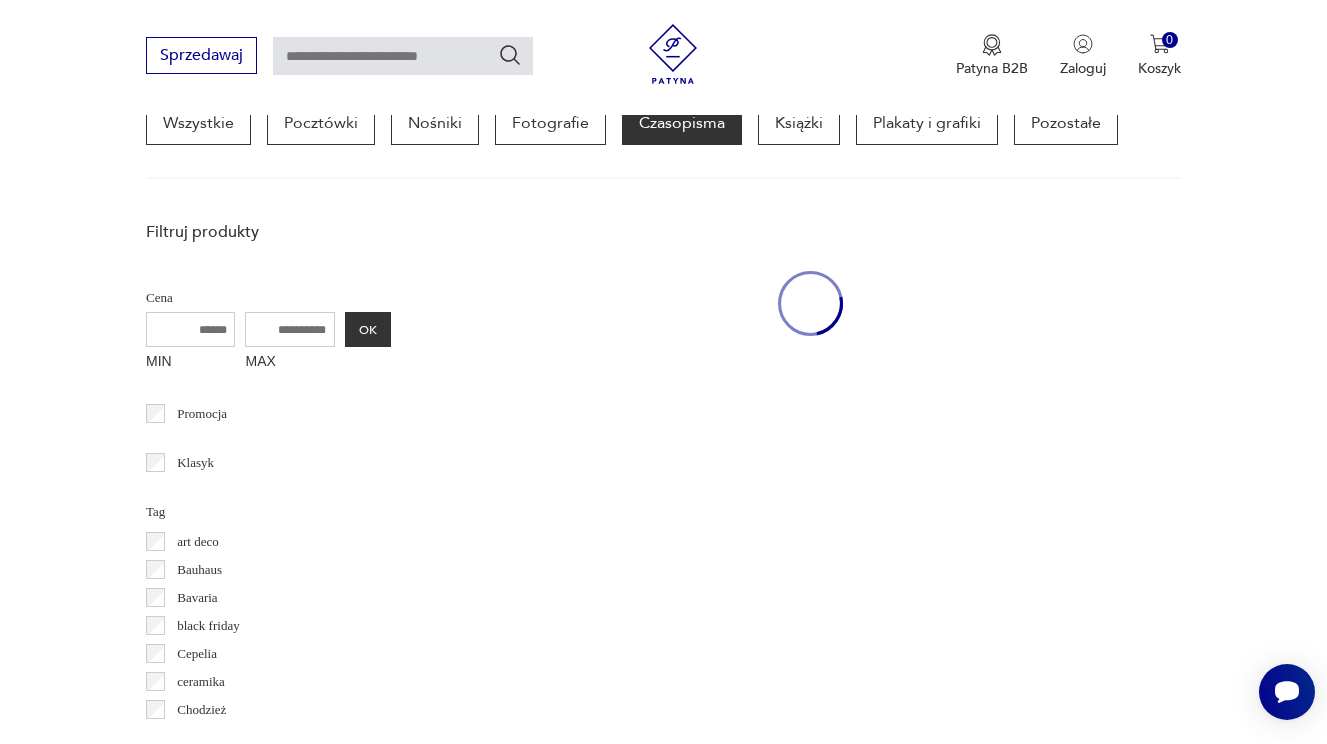 scroll, scrollTop: 471, scrollLeft: 0, axis: vertical 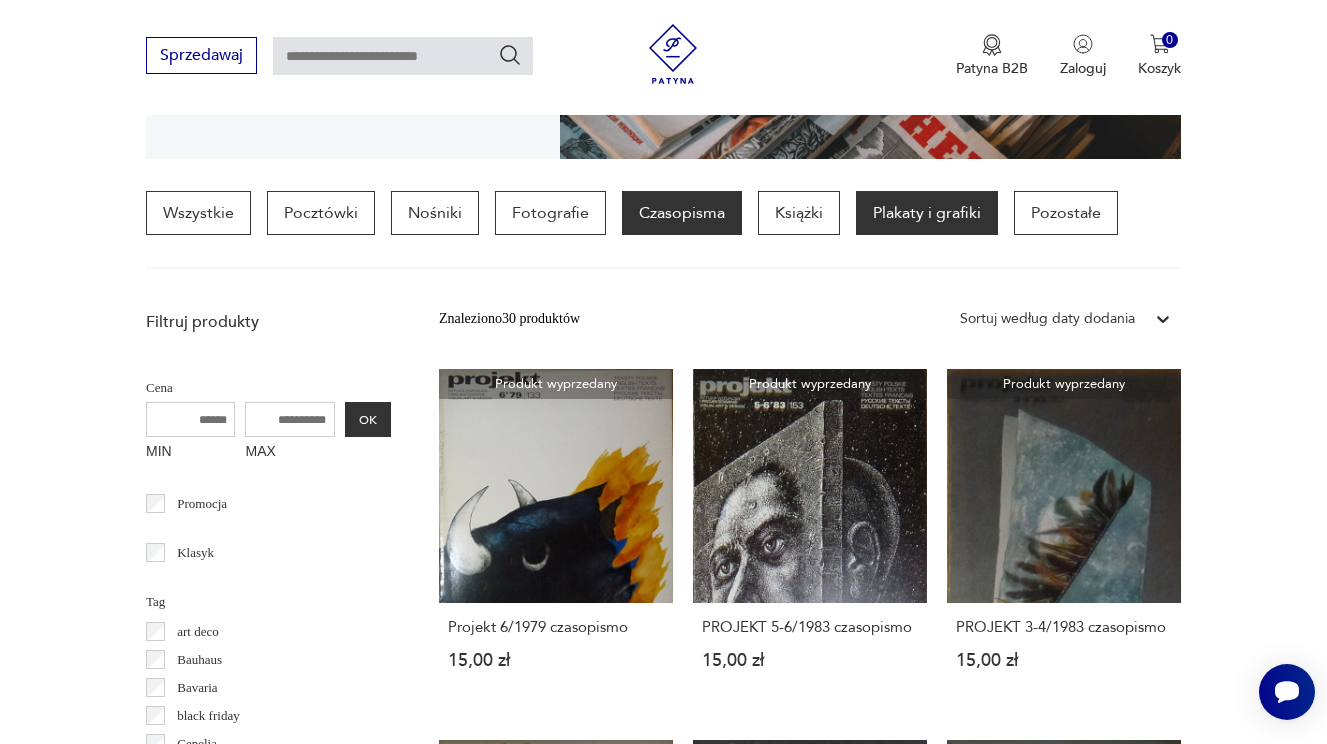 click on "Plakaty i grafiki" at bounding box center [927, 213] 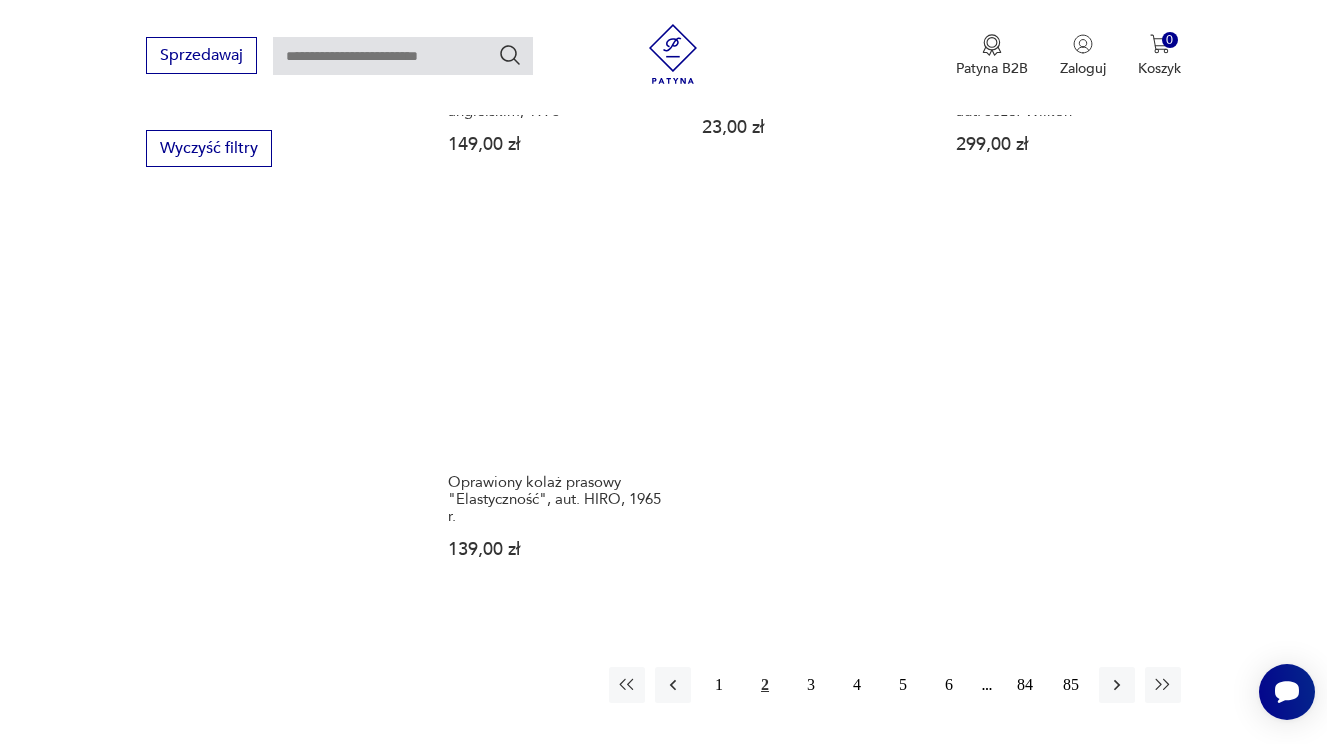 scroll, scrollTop: 2684, scrollLeft: 0, axis: vertical 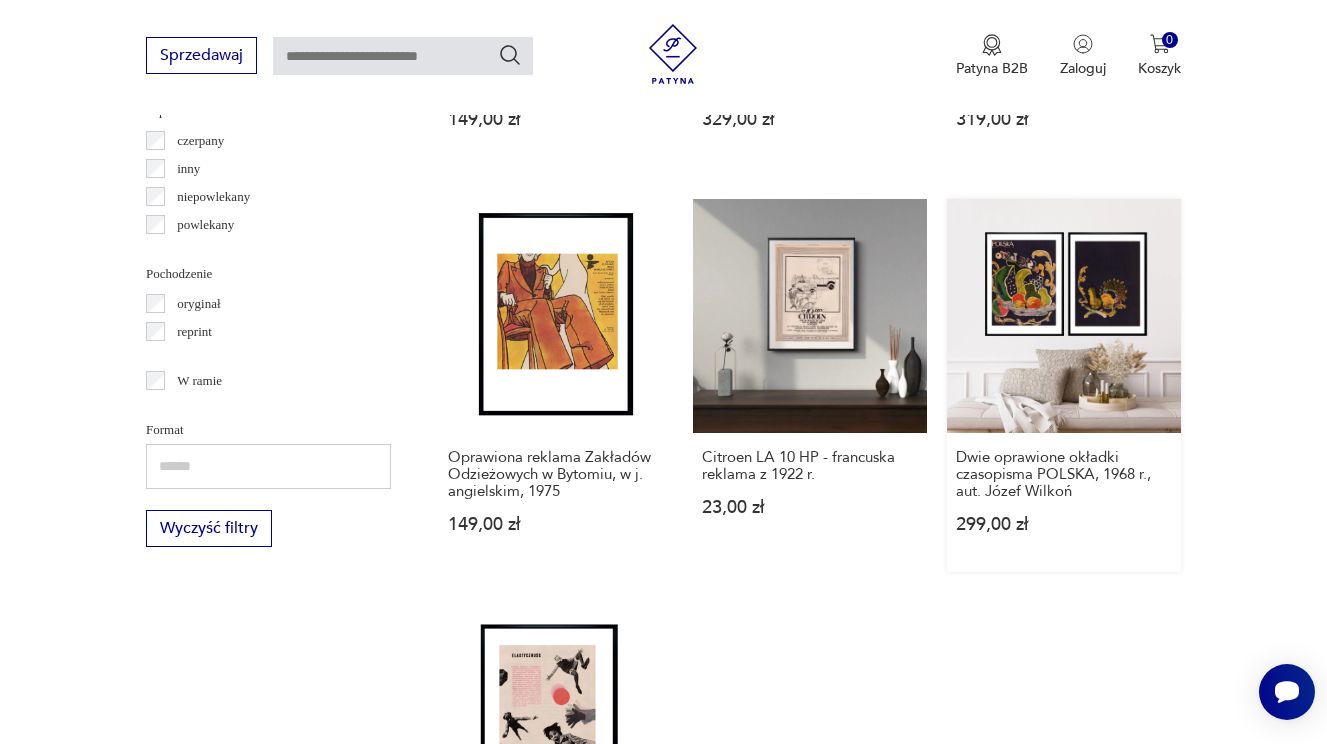 click on "Dwie oprawione okładki czasopisma POLSKA, 1968 r., aut. Józef Wilkoń 299,00 zł" at bounding box center [1064, 385] 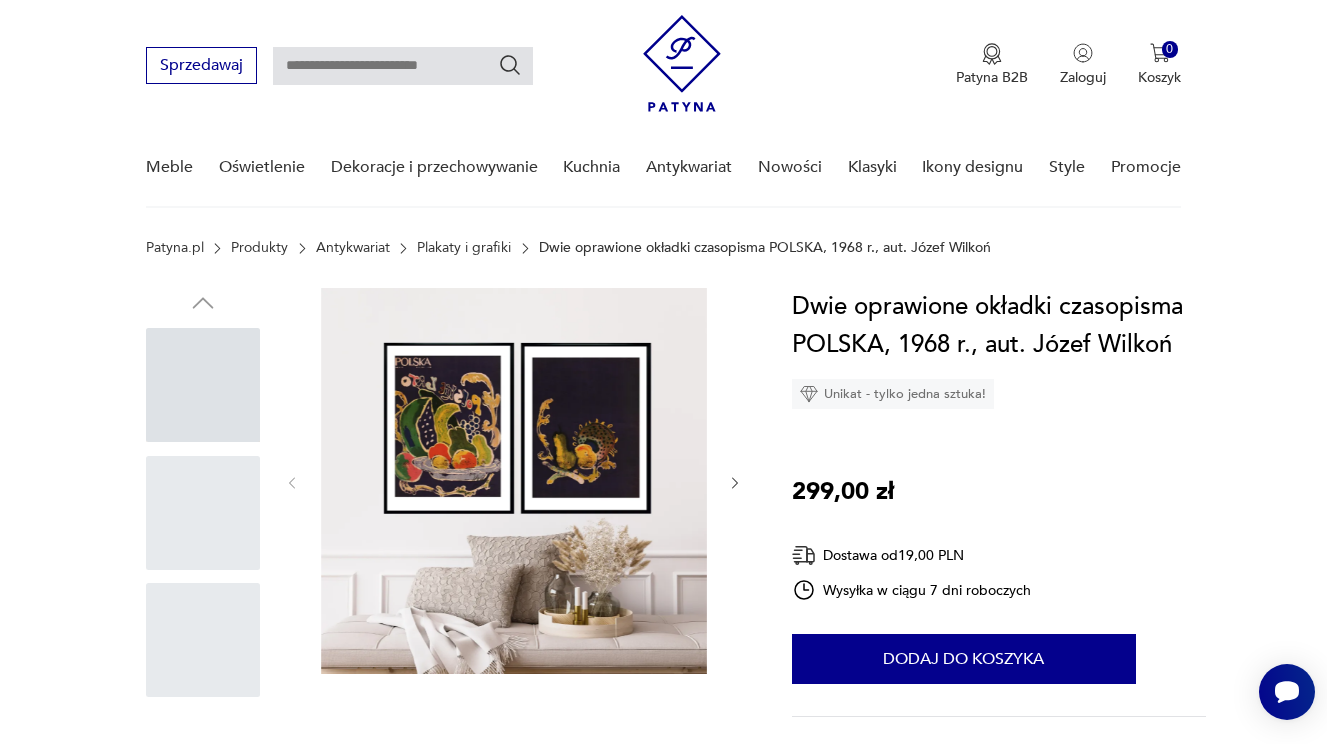 scroll, scrollTop: 0, scrollLeft: 0, axis: both 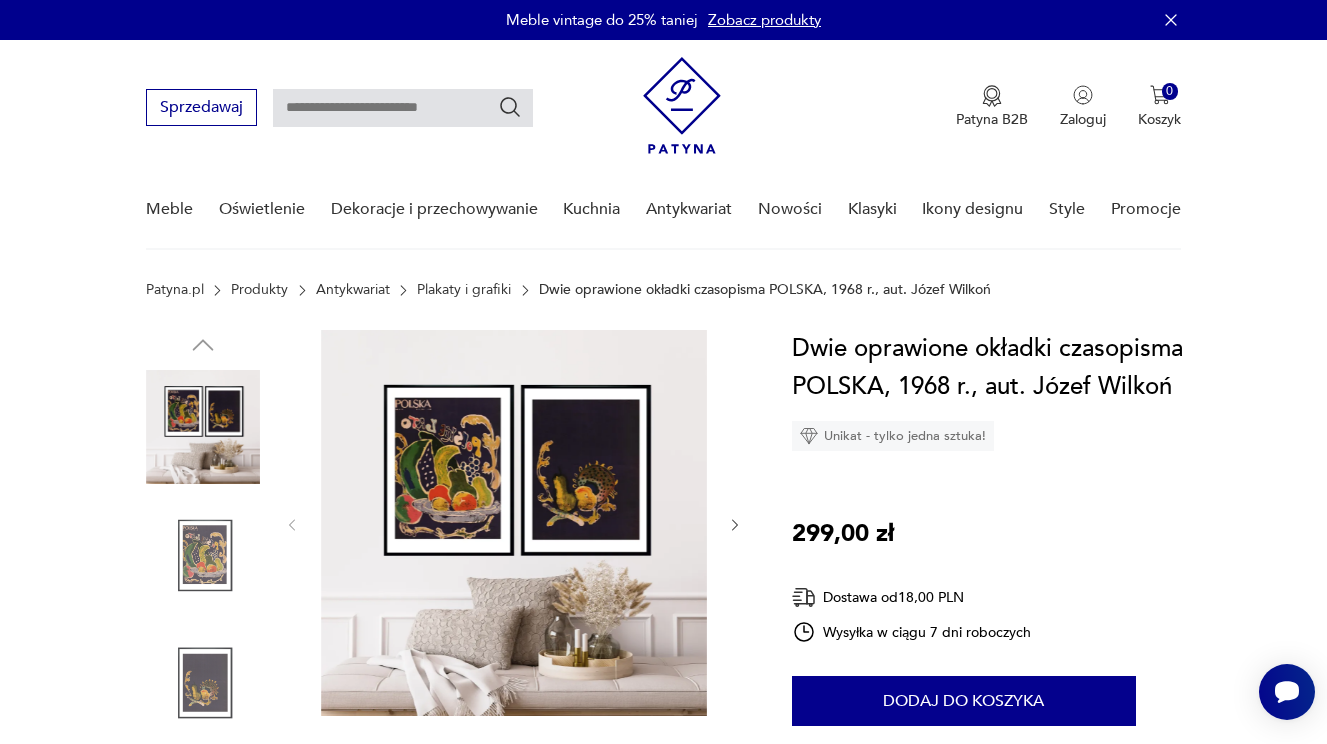 click at bounding box center [514, 523] 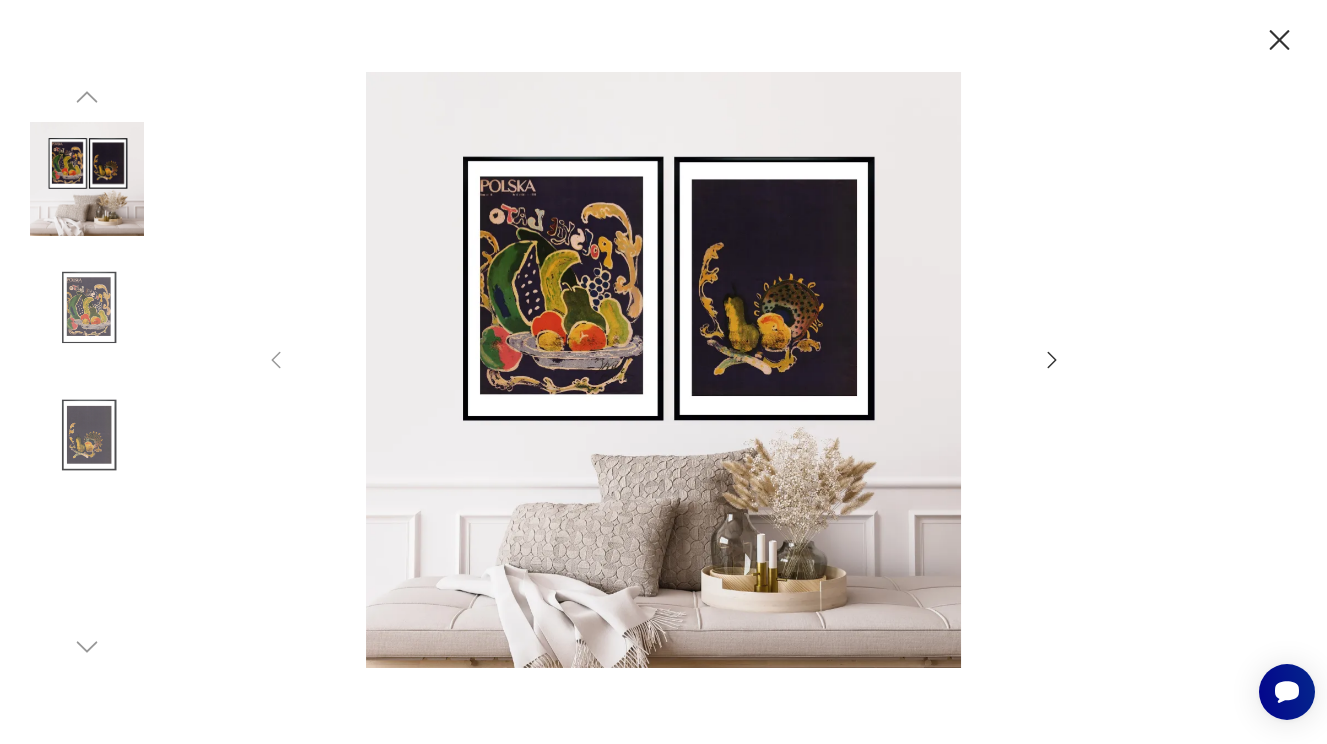 click at bounding box center [87, 307] 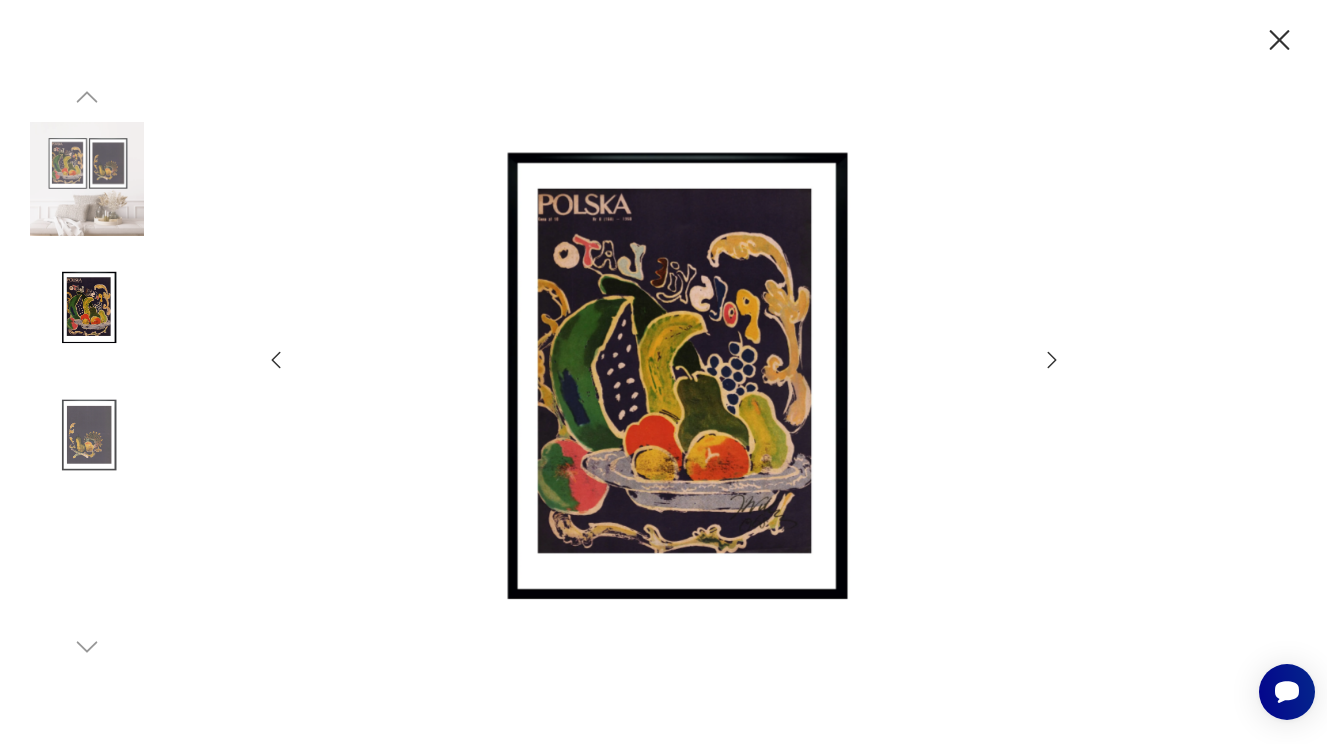 click at bounding box center (87, 434) 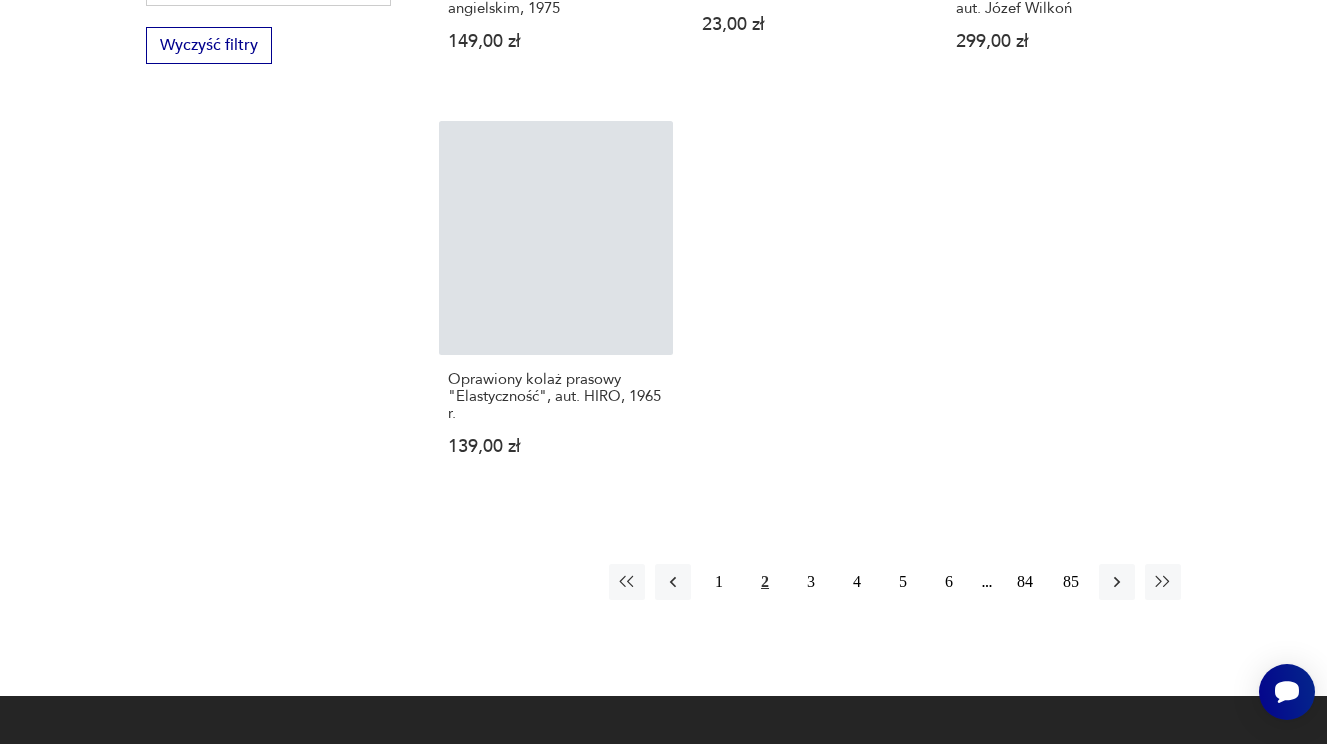 scroll, scrollTop: 3319, scrollLeft: 0, axis: vertical 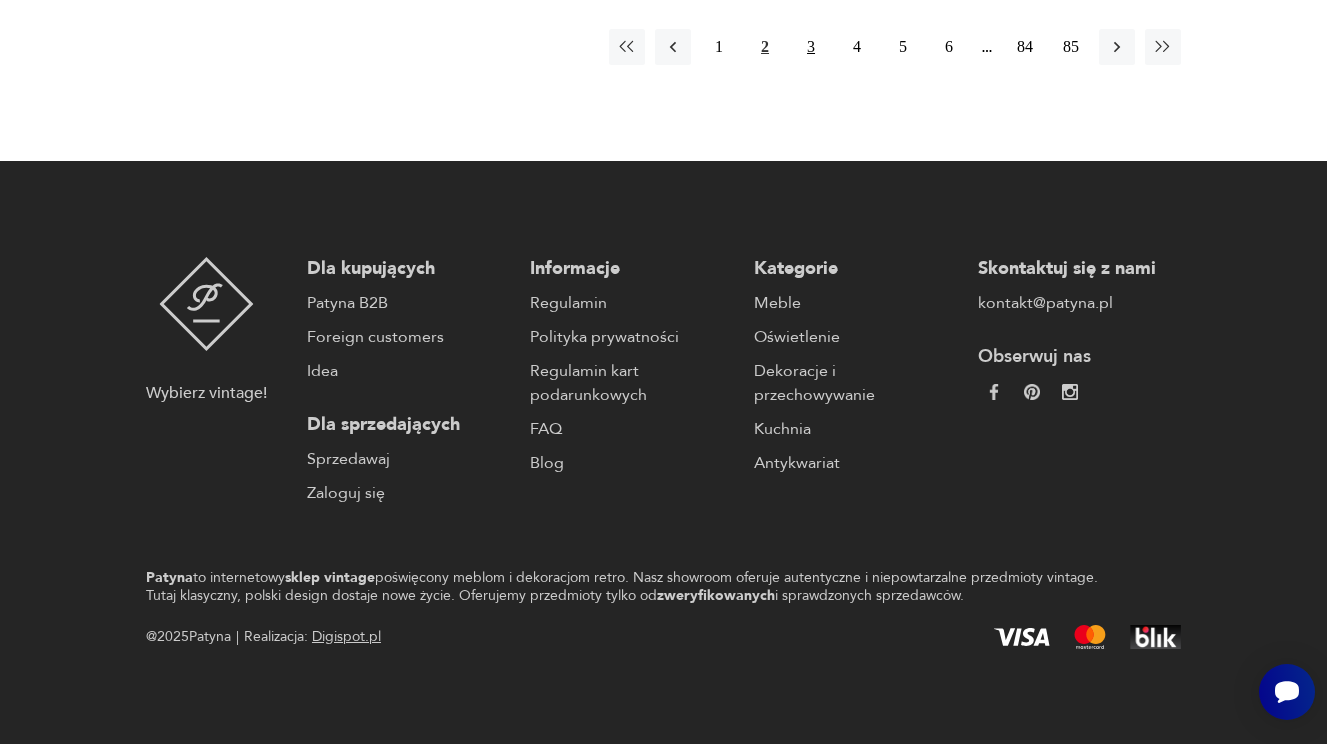 click on "3" at bounding box center (811, 47) 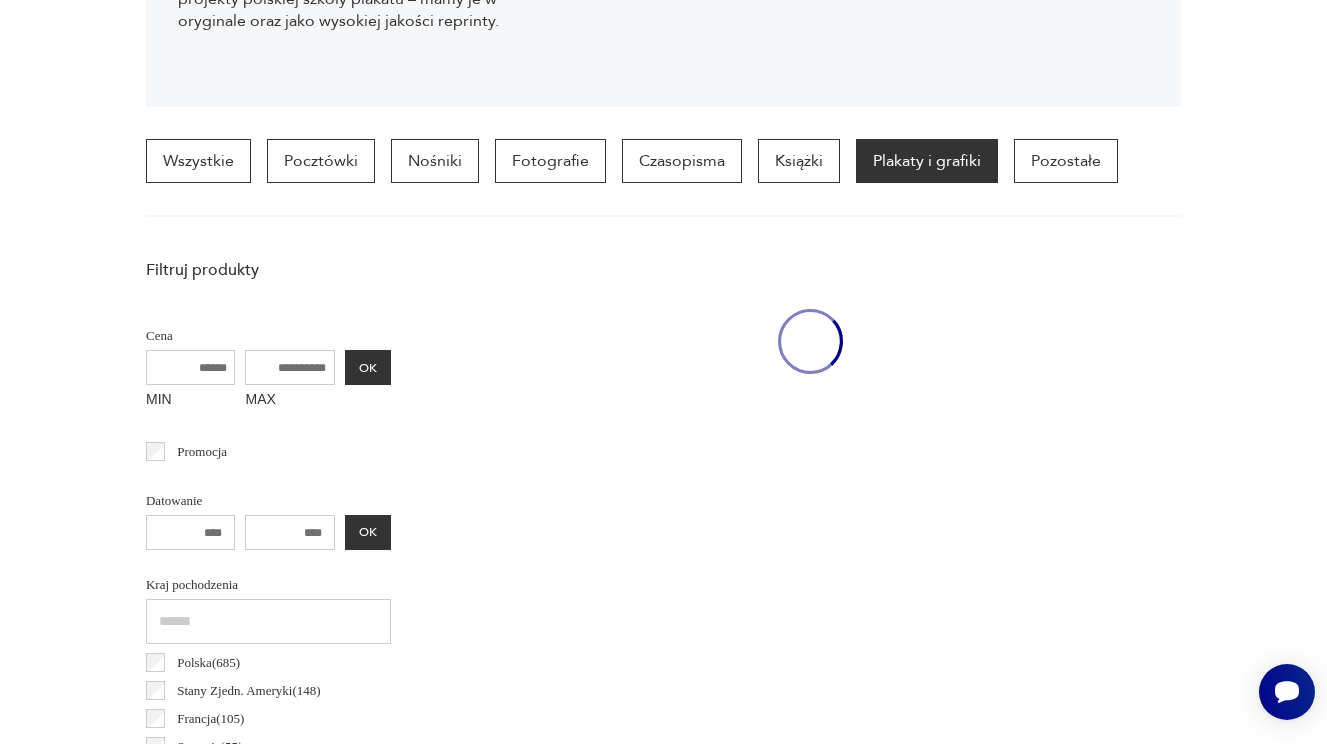 scroll, scrollTop: 471, scrollLeft: 0, axis: vertical 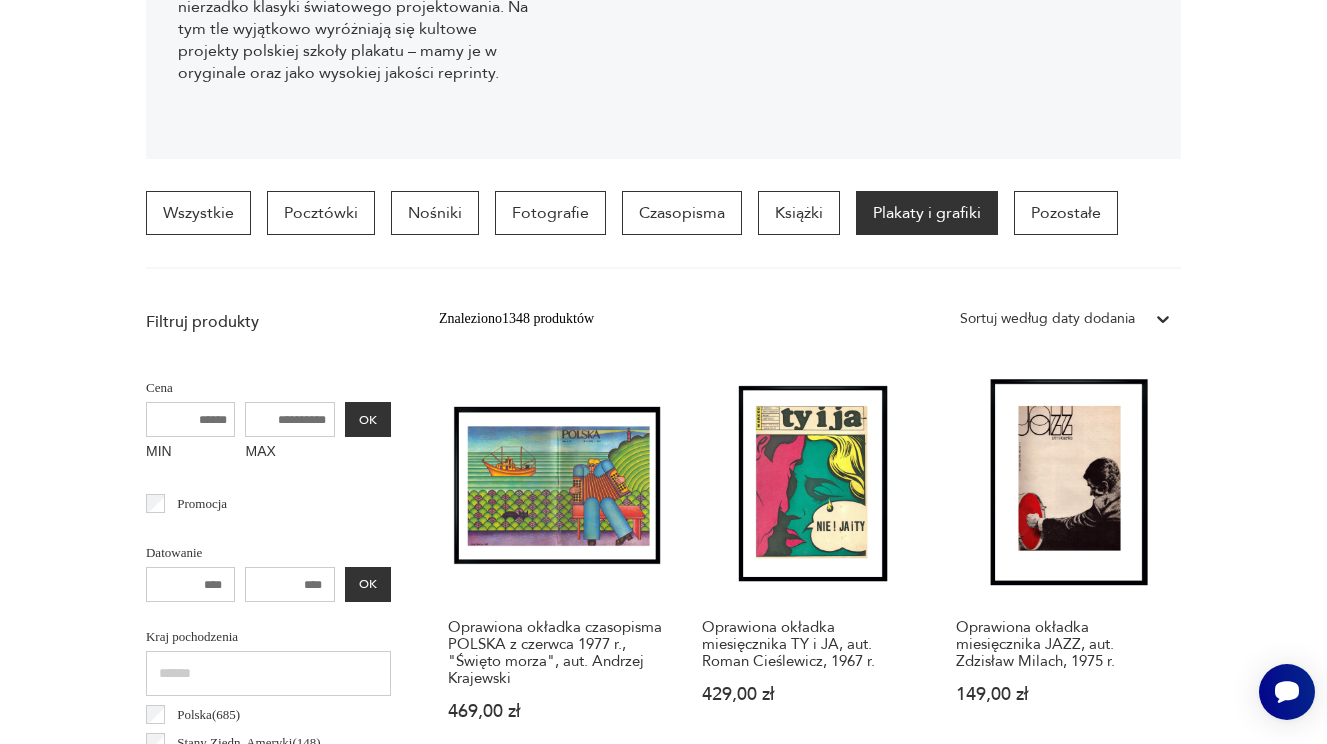 click on "Filtruj produkty Cena MIN MAX OK Promocja Datowanie OK Kraj pochodzenia Polska  ( 685 ) Stany Zjedn. Ameryki  ( 148 ) Francja  ( 105 ) Szwecja  ( 55 ) Niemcy  ( 41 ) Wielka Brytania  ( 35 ) Stany Zjednoczone  ( 27 ) Włochy  ( 19 ) Producent Projektant Typ fotografia ilustracja inne litografia sitodruk Stan przedmiotu Klasyk Kolor Tag art deco Bauhaus Bavaria black friday Cepelia ceramika Chodzież Ćmielów Papier czerpany inny niepowlekany powlekany Pochodzenie oryginał reprint W ramie Format Wyczyść filtry Znaleziono  1348   produktów Filtruj Sortuj według daty dodania Sortuj według daty dodania Oprawiona okładka czasopisma POLSKA z czerwca 1977 r., "Święto morza", aut. Andrzej Krajewski 469,00 zł Oprawiona okładka miesięcznika TY i JA, aut. Roman Cieślewicz, 1967 r. 429,00 zł Oprawiona okładka miesięcznika JAZZ, aut. Zdzisław Milach, 1975 r. 149,00 zł Oprawiona okładka miesięcznika JAZZ Rytm i Piosenka 12/1972, aut. Andrzej Dudziński 149,00 zł 139,00 zł 139,00 zł 159,00 zł" at bounding box center (663, 1652) 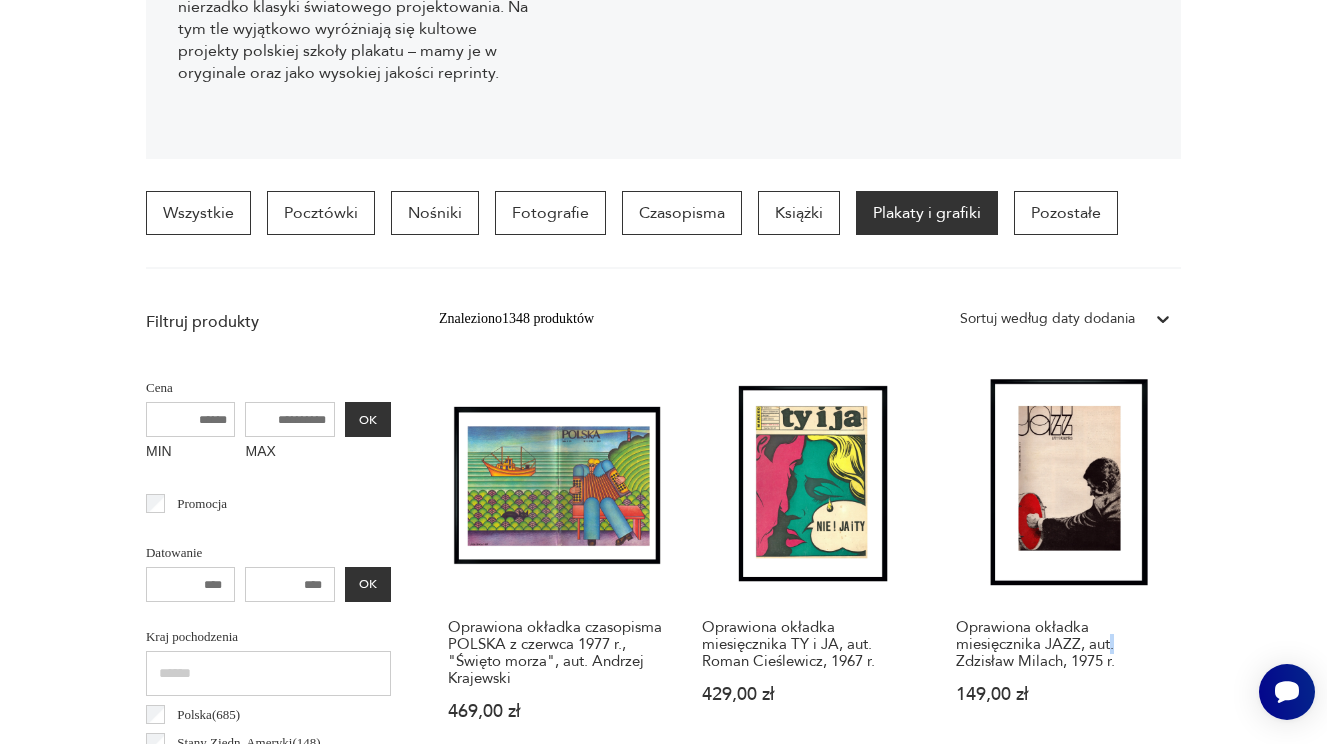 click on "Filtruj produkty Cena MIN MAX OK Promocja Datowanie OK Kraj pochodzenia Polska  ( 685 ) Stany Zjedn. Ameryki  ( 148 ) Francja  ( 105 ) Szwecja  ( 55 ) Niemcy  ( 41 ) Wielka Brytania  ( 35 ) Stany Zjednoczone  ( 27 ) Włochy  ( 19 ) Producent Projektant Typ fotografia ilustracja inne litografia sitodruk Stan przedmiotu Klasyk Kolor Tag art deco Bauhaus Bavaria black friday Cepelia ceramika Chodzież Ćmielów Papier czerpany inny niepowlekany powlekany Pochodzenie oryginał reprint W ramie Format Wyczyść filtry Znaleziono  1348   produktów Filtruj Sortuj według daty dodania Sortuj według daty dodania Oprawiona okładka czasopisma POLSKA z czerwca 1977 r., "Święto morza", aut. Andrzej Krajewski 469,00 zł Oprawiona okładka miesięcznika TY i JA, aut. Roman Cieślewicz, 1967 r. 429,00 zł Oprawiona okładka miesięcznika JAZZ, aut. Zdzisław Milach, 1975 r. 149,00 zł Oprawiona okładka miesięcznika JAZZ Rytm i Piosenka 12/1972, aut. Andrzej Dudziński 149,00 zł 139,00 zł 139,00 zł 159,00 zł" at bounding box center (663, 1652) 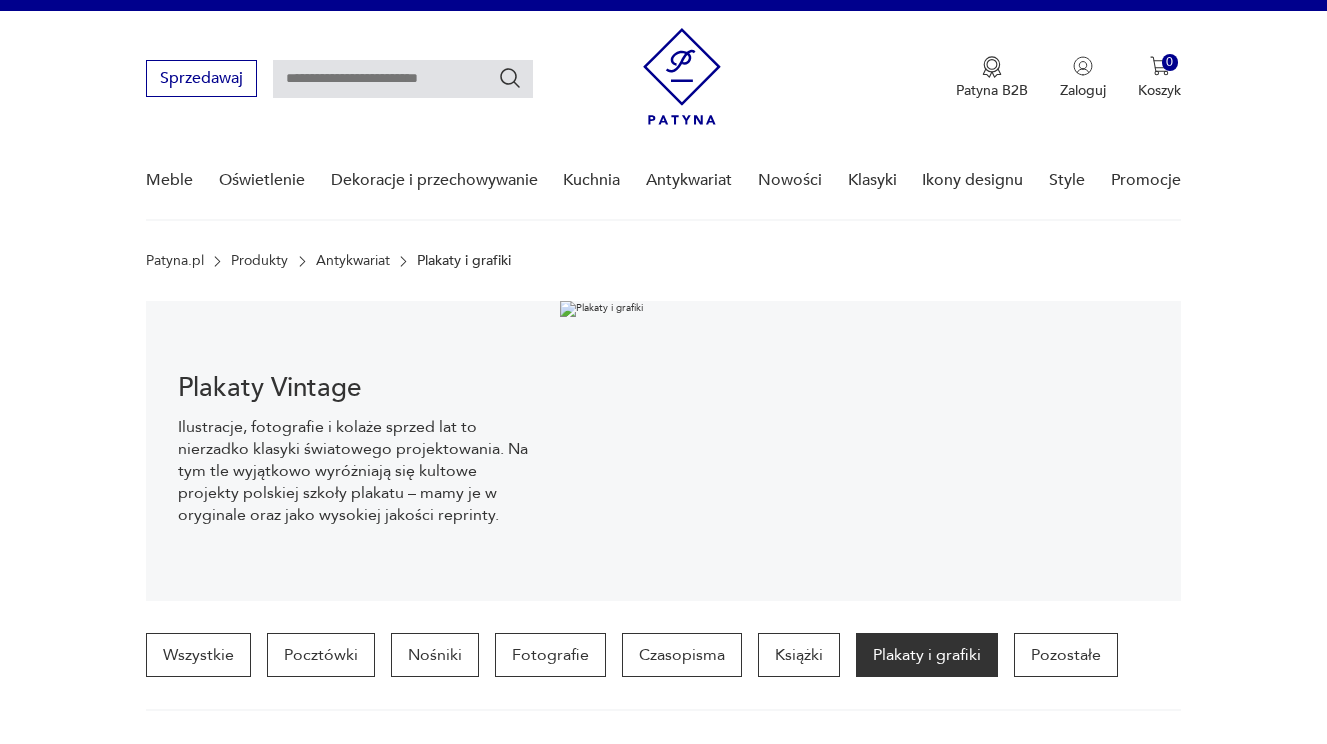 scroll, scrollTop: 29, scrollLeft: 0, axis: vertical 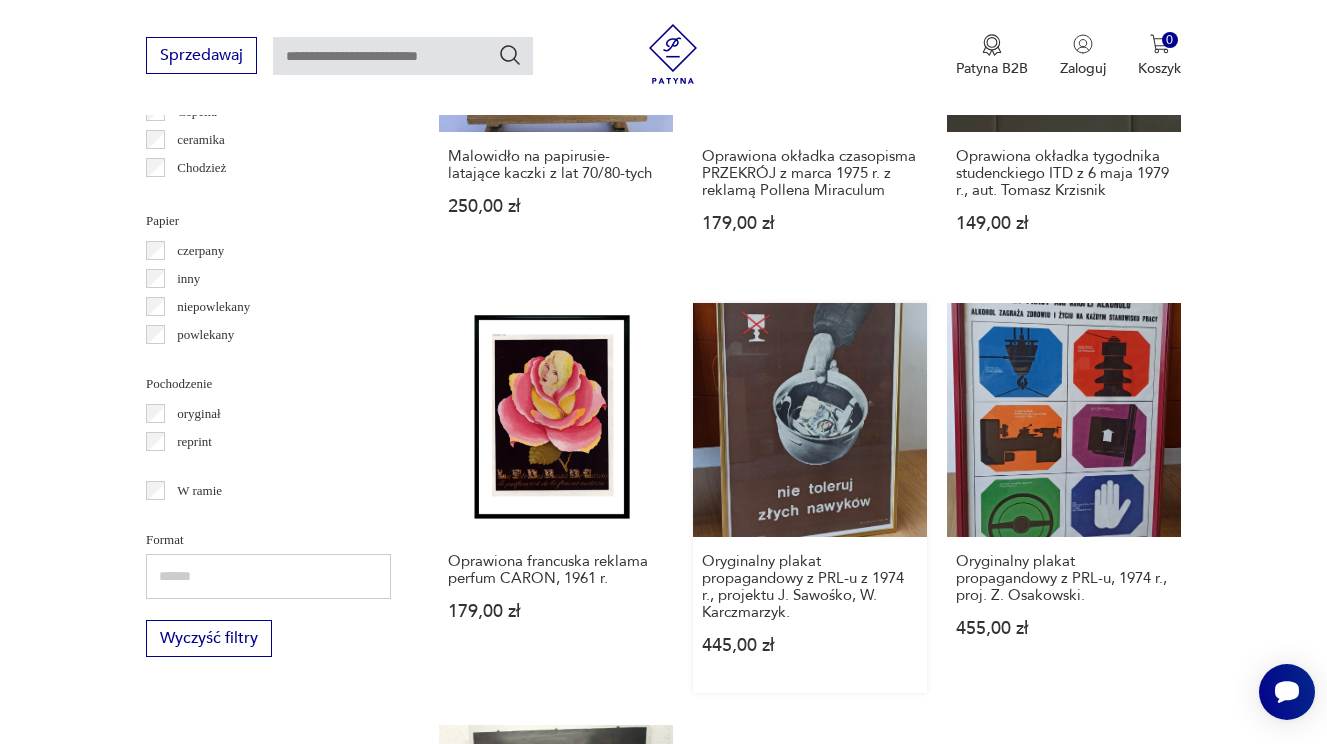 click on "Oryginalny plakat propagandowy z PRL-u z 1974 r., projektu J. Sawośko, W. Karczmarzyk. 445,00 zł" at bounding box center (810, 498) 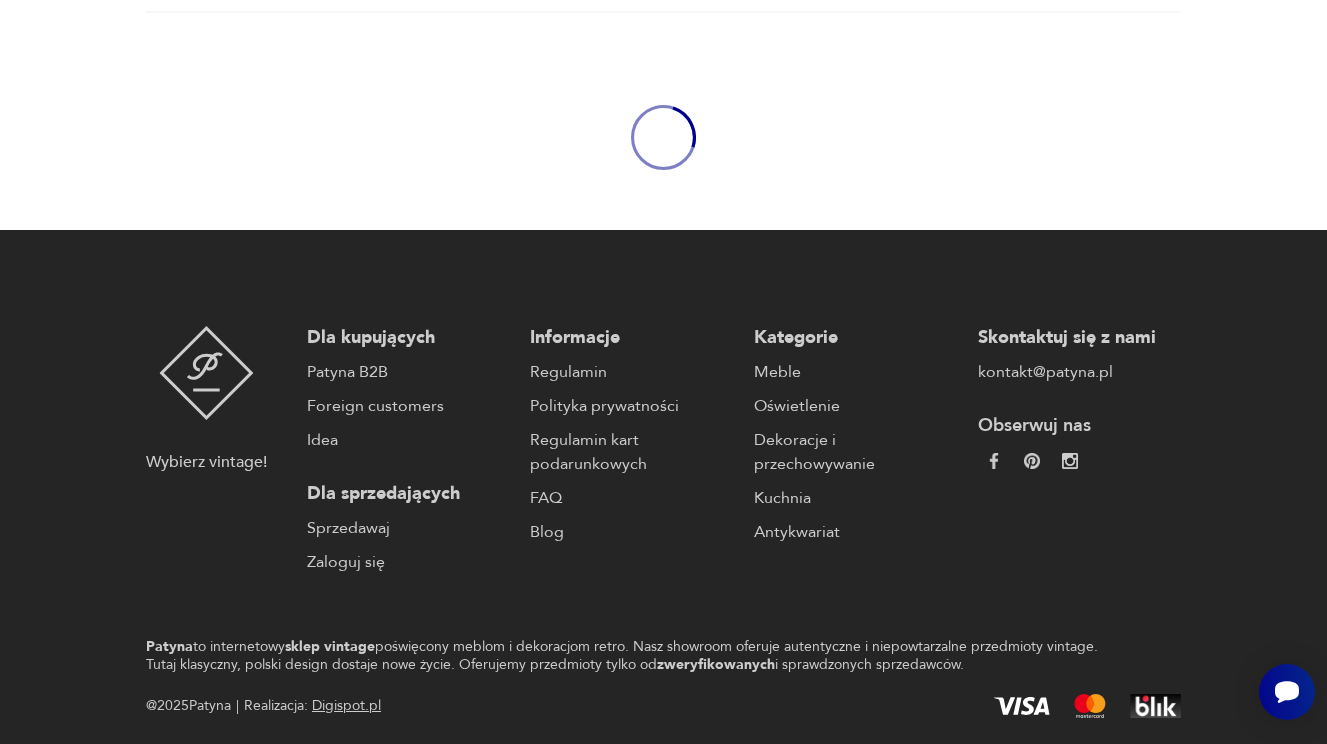 scroll, scrollTop: 0, scrollLeft: 0, axis: both 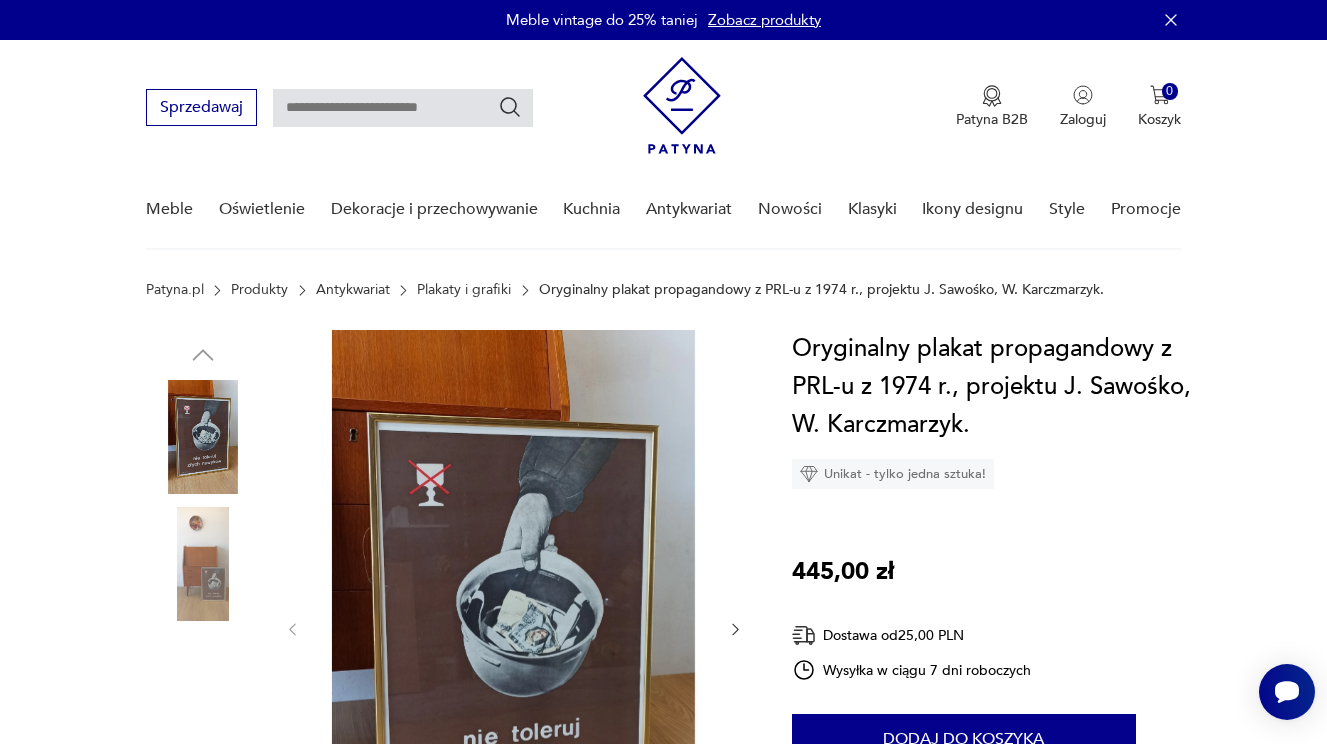 click at bounding box center [203, 692] 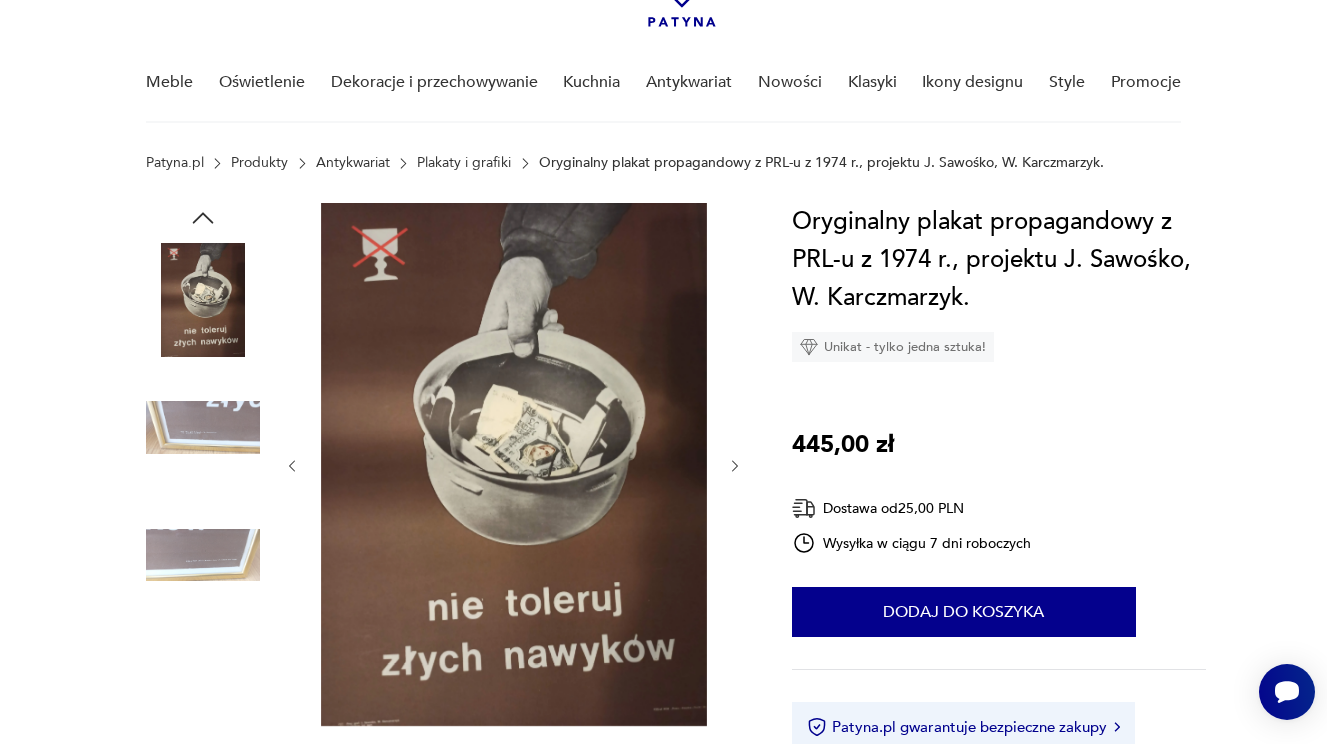 scroll, scrollTop: 133, scrollLeft: 0, axis: vertical 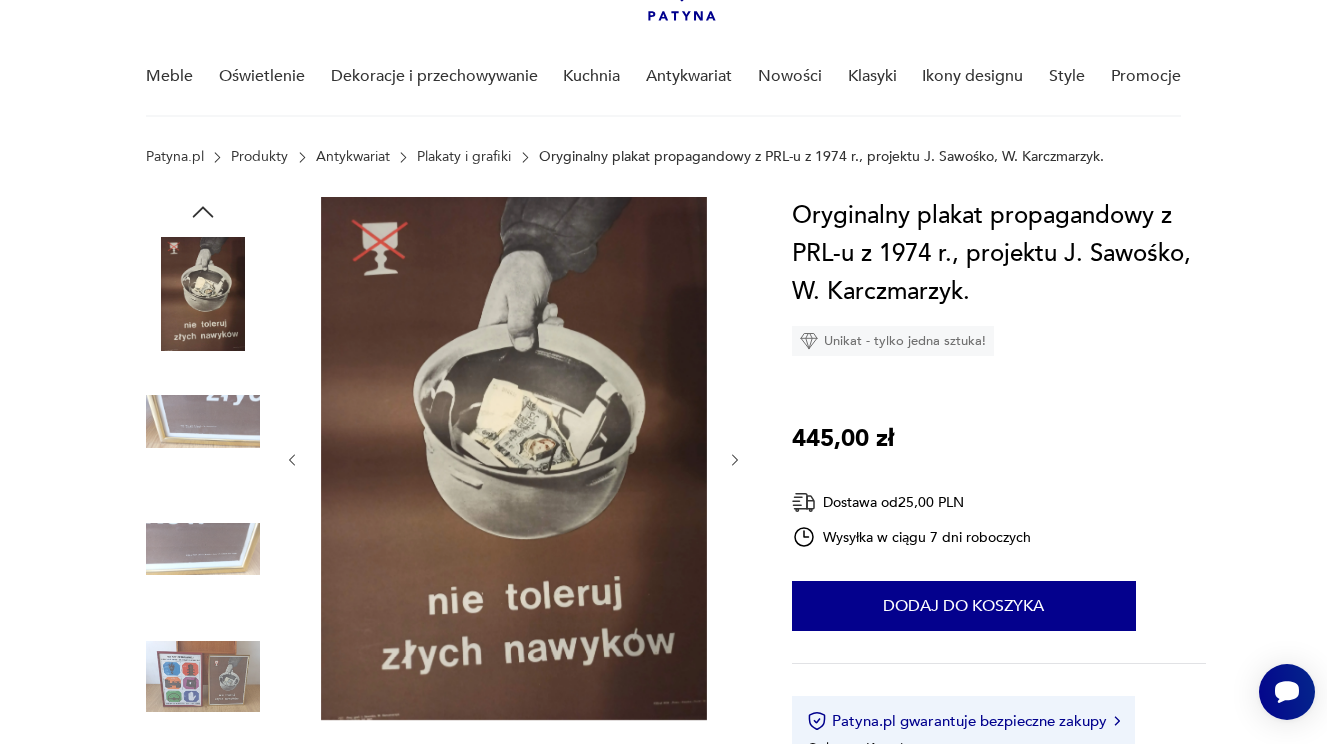 click at bounding box center (514, 458) 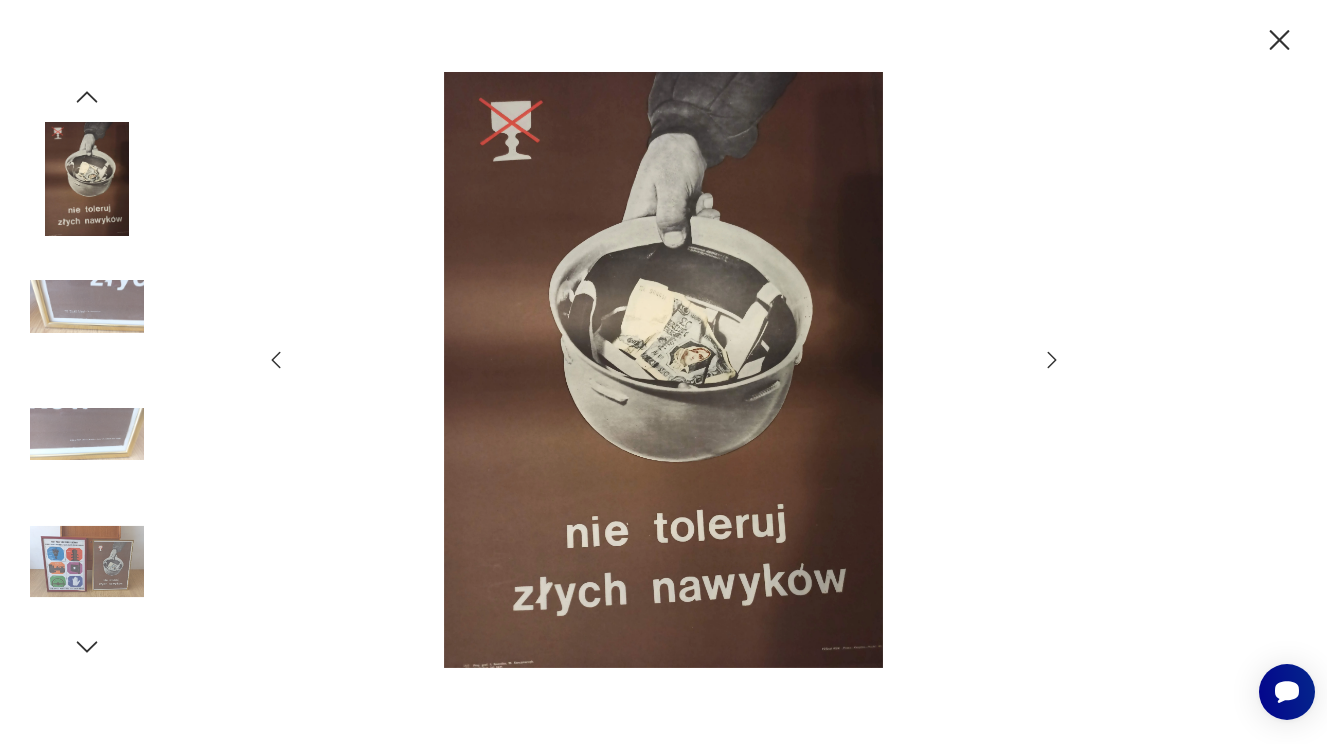 click at bounding box center (664, 369) 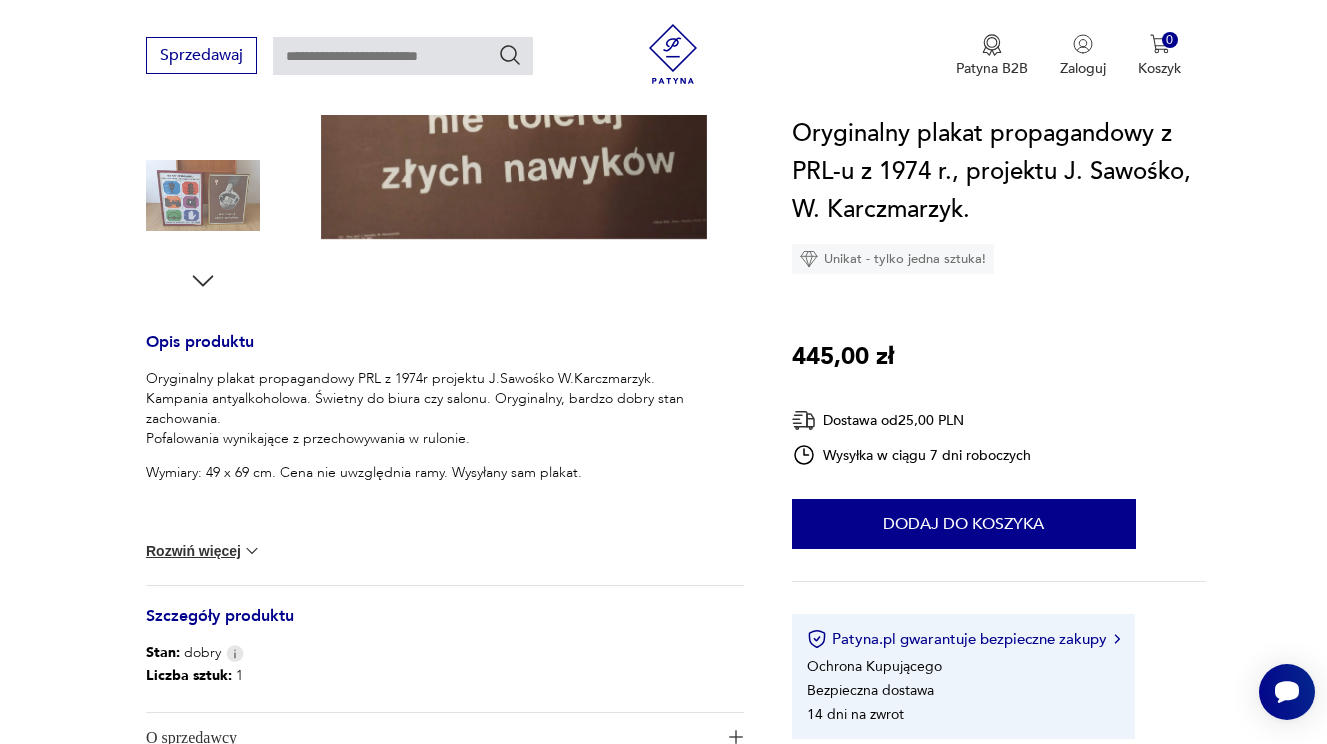 scroll, scrollTop: 622, scrollLeft: 0, axis: vertical 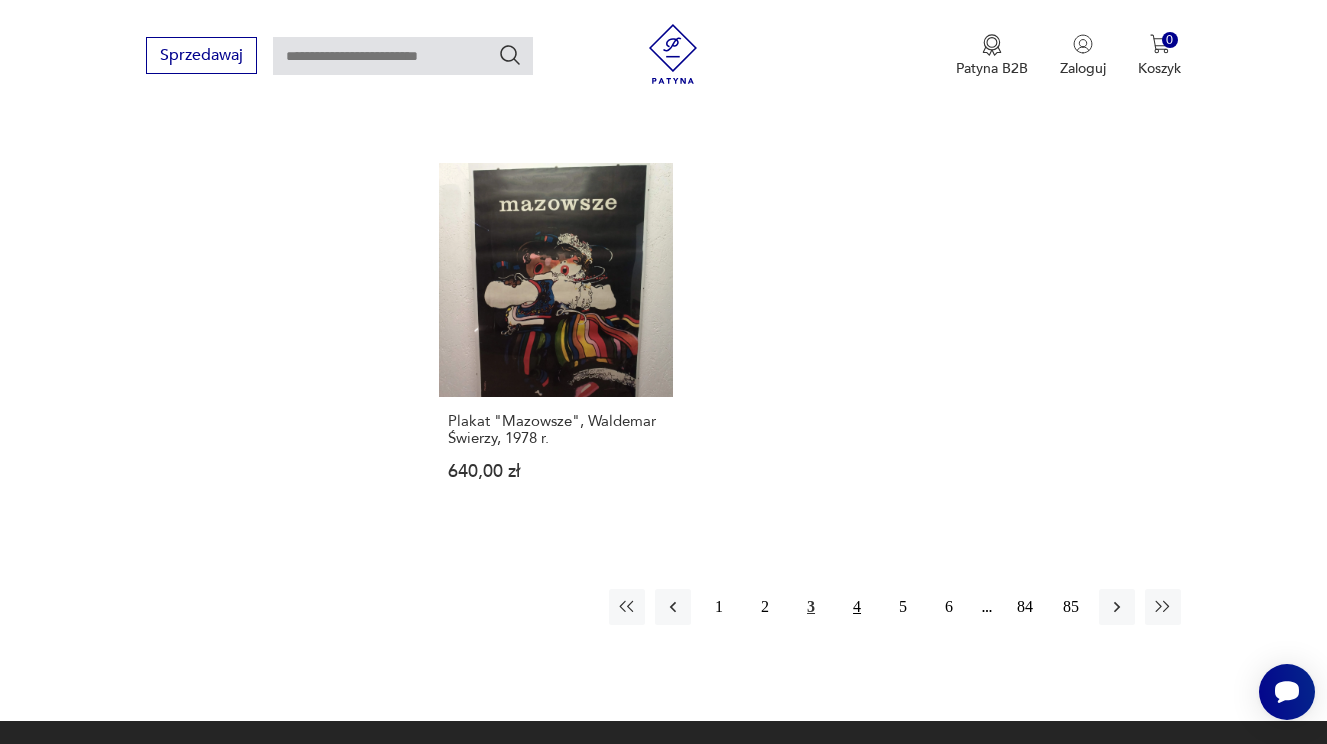 click on "4" at bounding box center [857, 607] 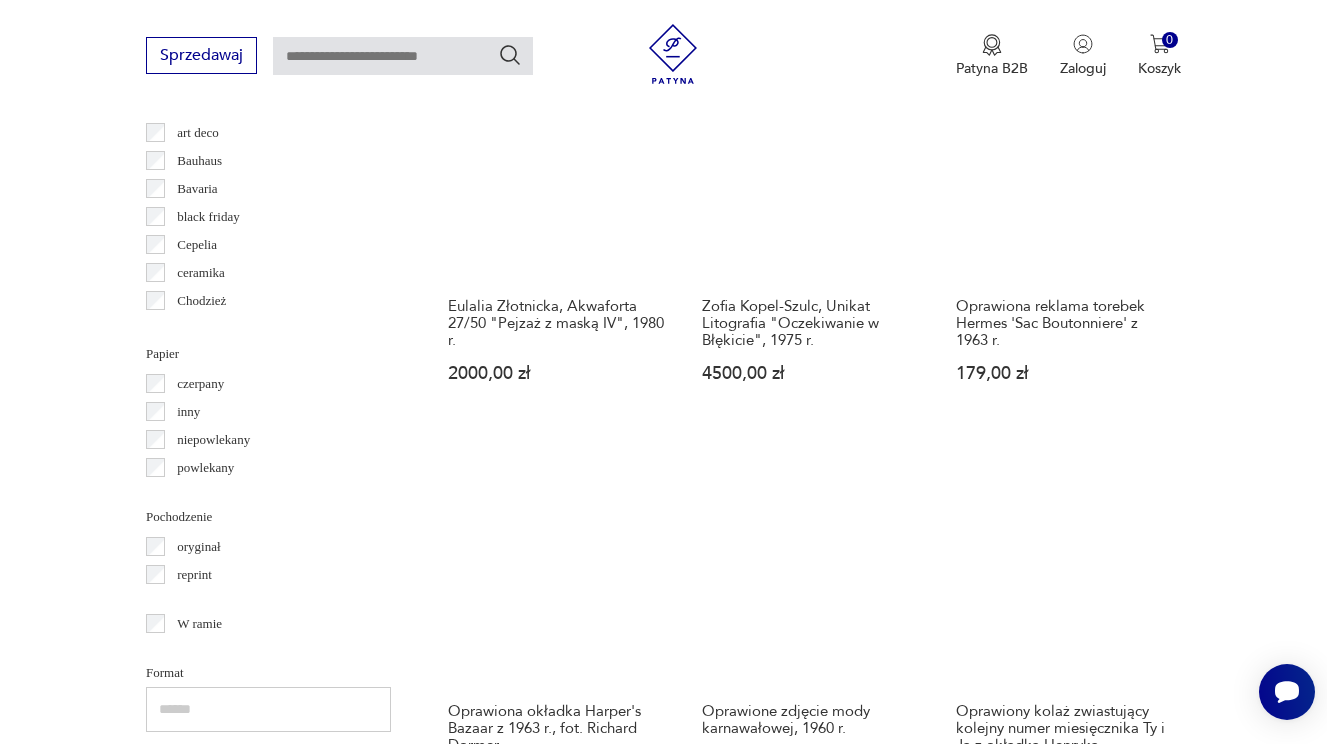 scroll, scrollTop: 2076, scrollLeft: 0, axis: vertical 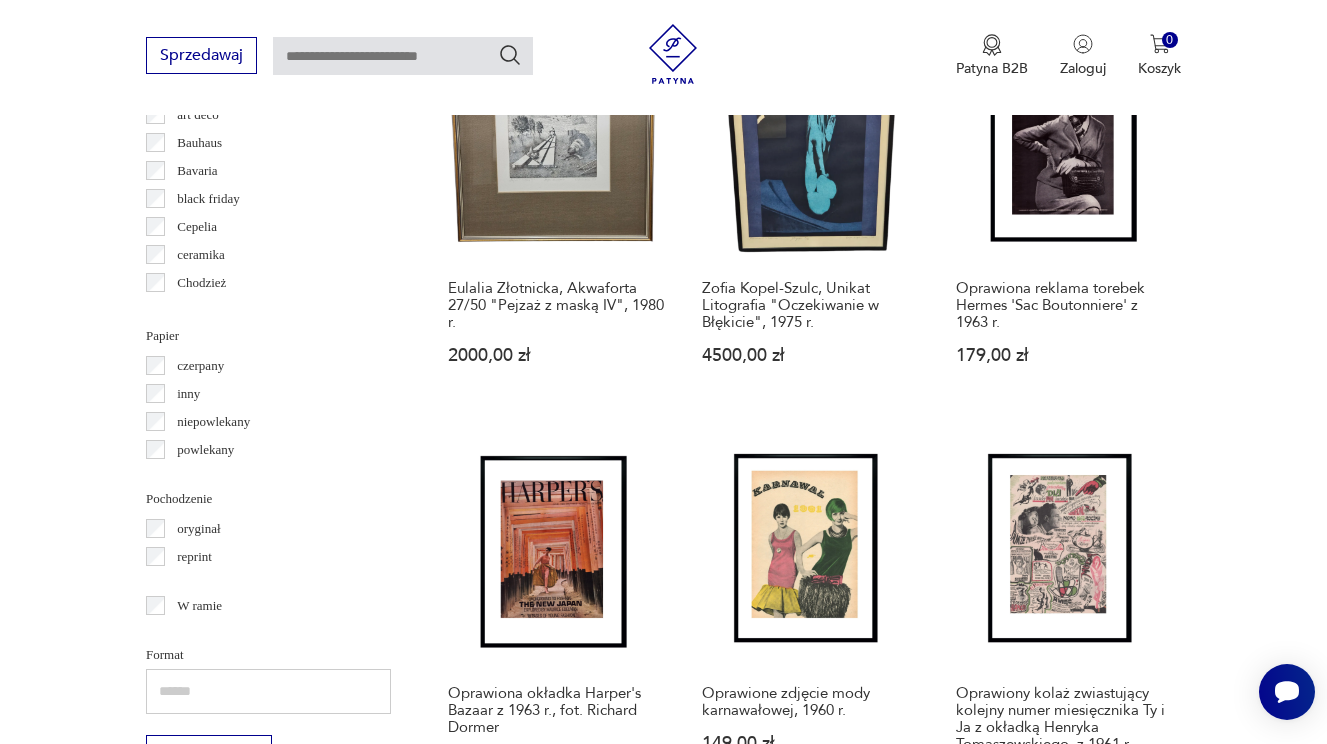 click on "Oprawione zdjęcie mody karnawałowej, 1960 r. 149,00 zł" at bounding box center [810, 730] 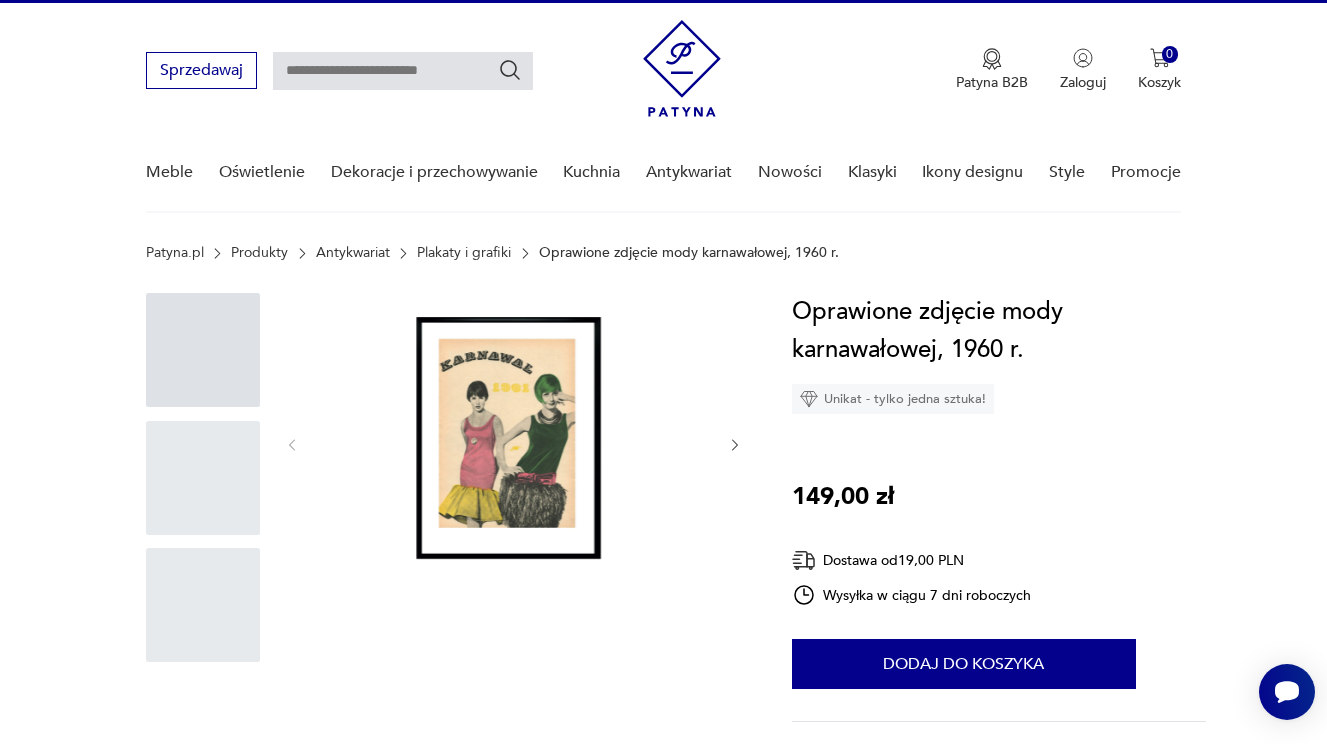 scroll, scrollTop: 0, scrollLeft: 0, axis: both 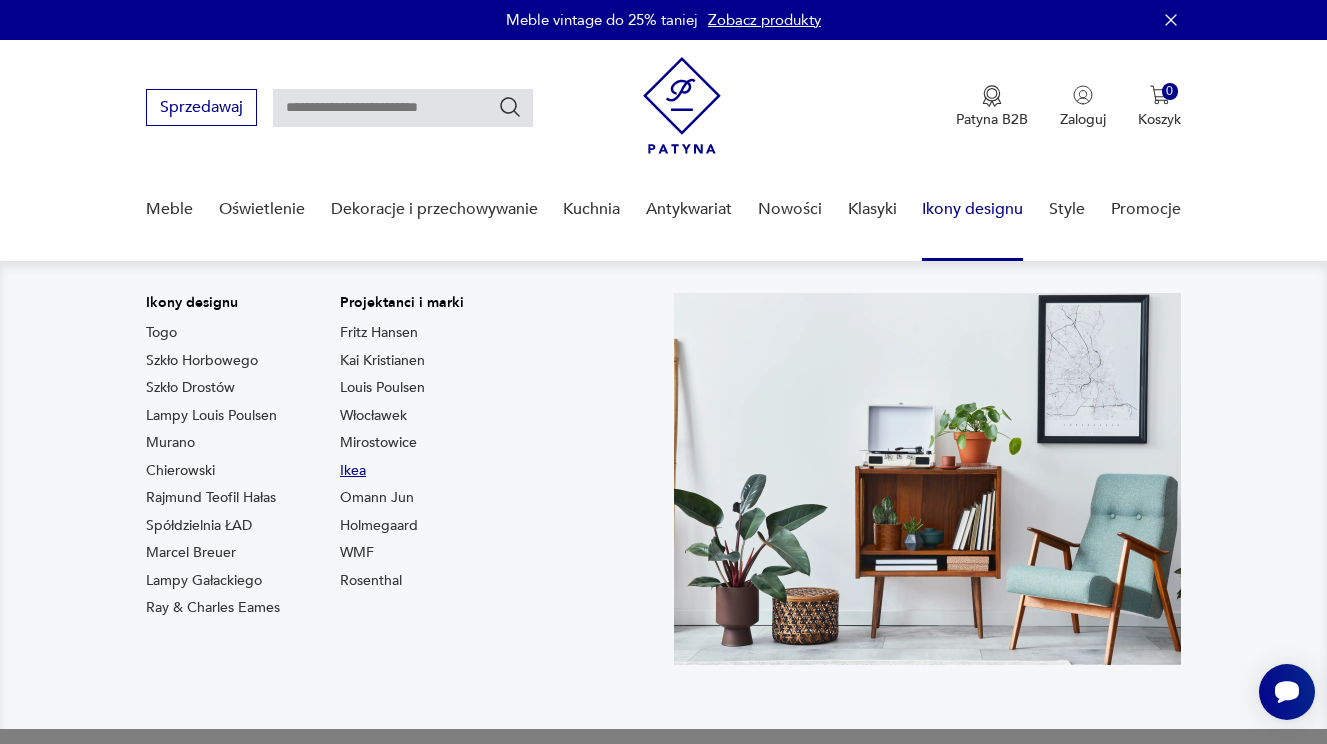 click on "Ikea" at bounding box center (353, 471) 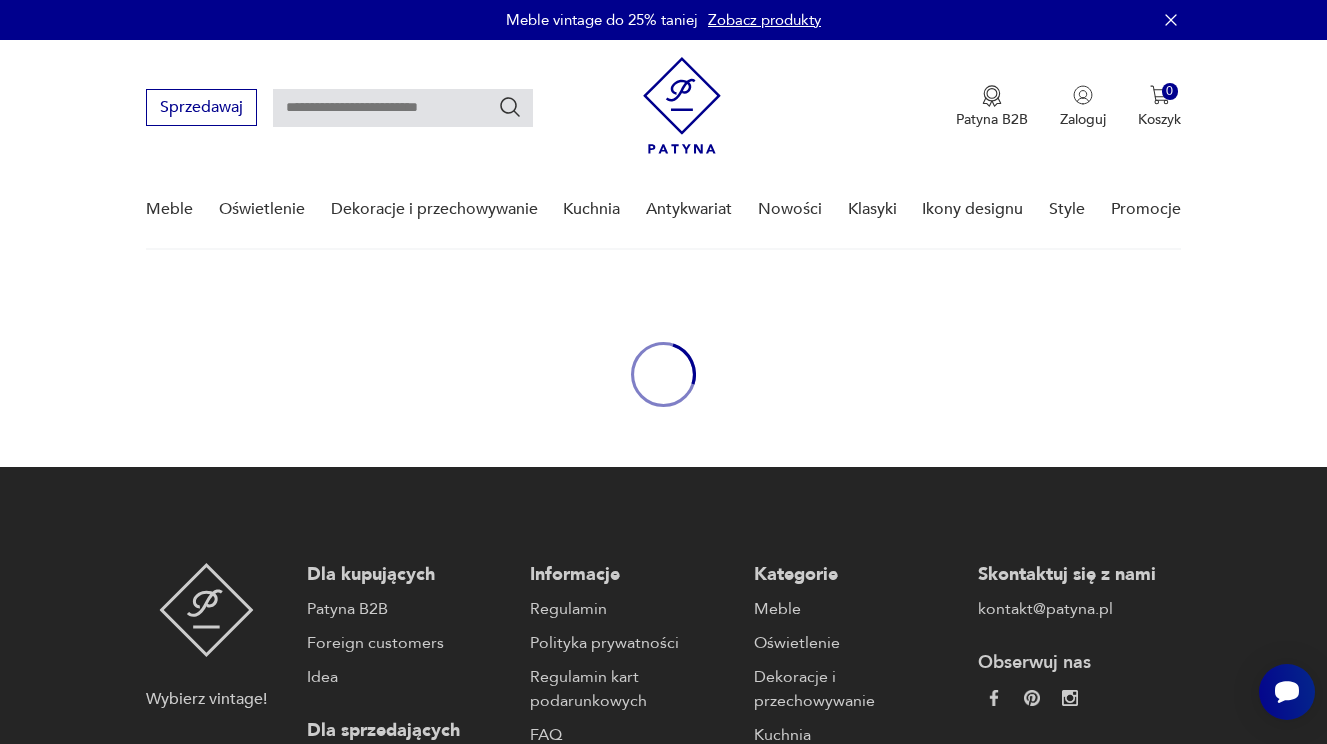 type on "****" 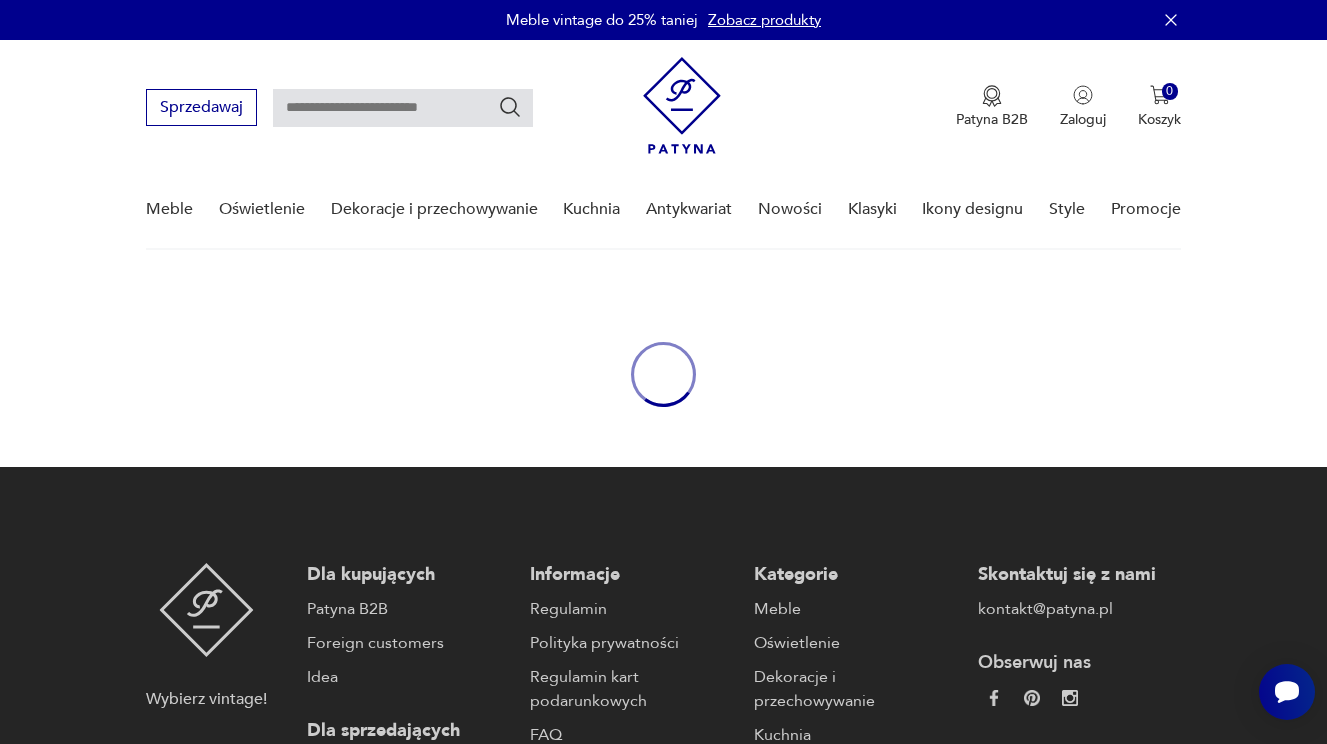 type on "****" 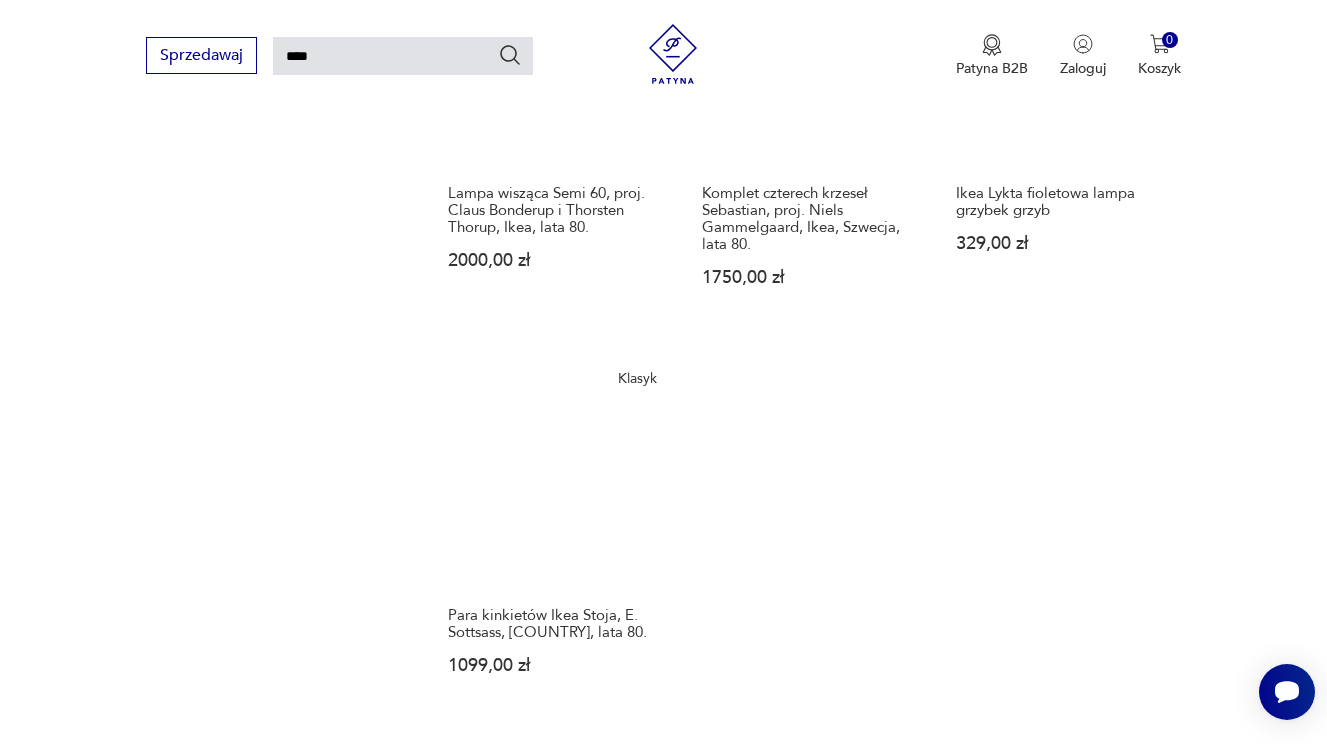 scroll, scrollTop: 0, scrollLeft: 0, axis: both 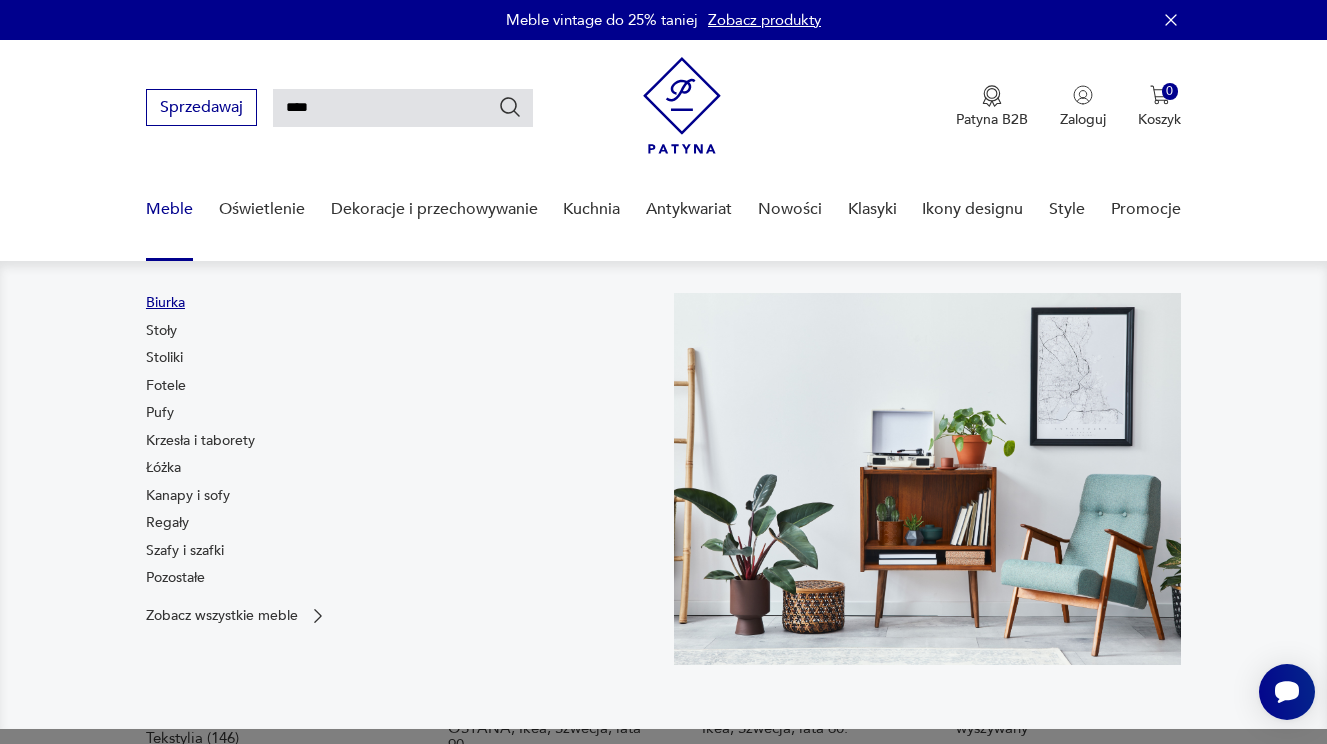 click on "Biurka" at bounding box center [165, 303] 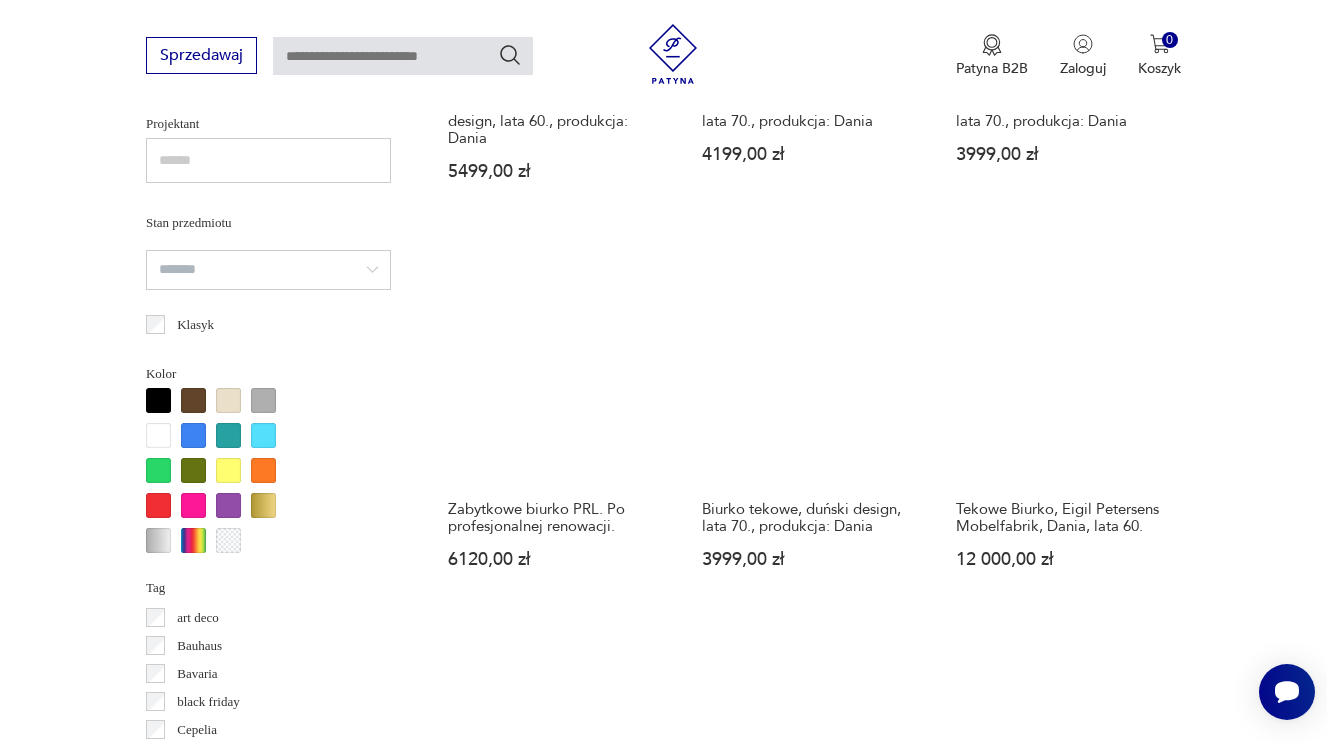 scroll, scrollTop: 1527, scrollLeft: 0, axis: vertical 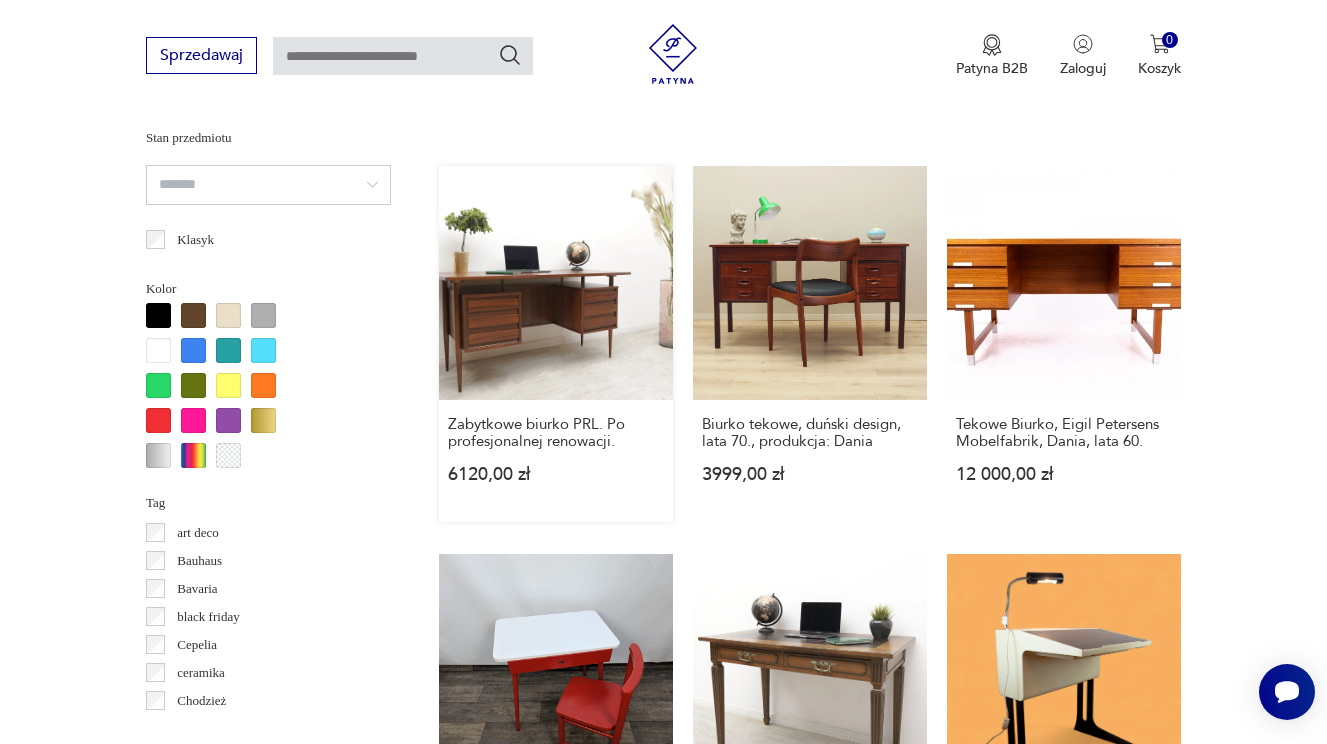 click on "Zabytkowe biurko PRL. Po profesjonalnej renowacji. 6120,00 zł" at bounding box center (556, 344) 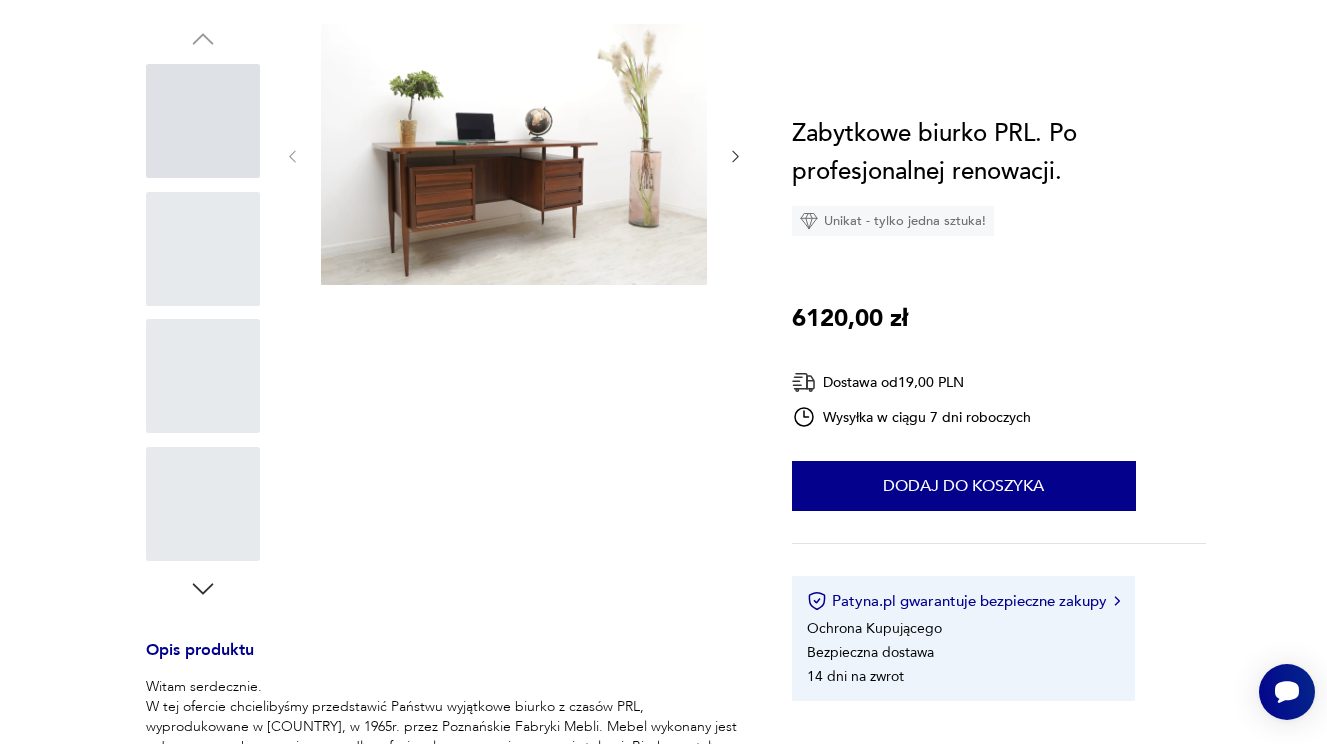 scroll, scrollTop: 0, scrollLeft: 0, axis: both 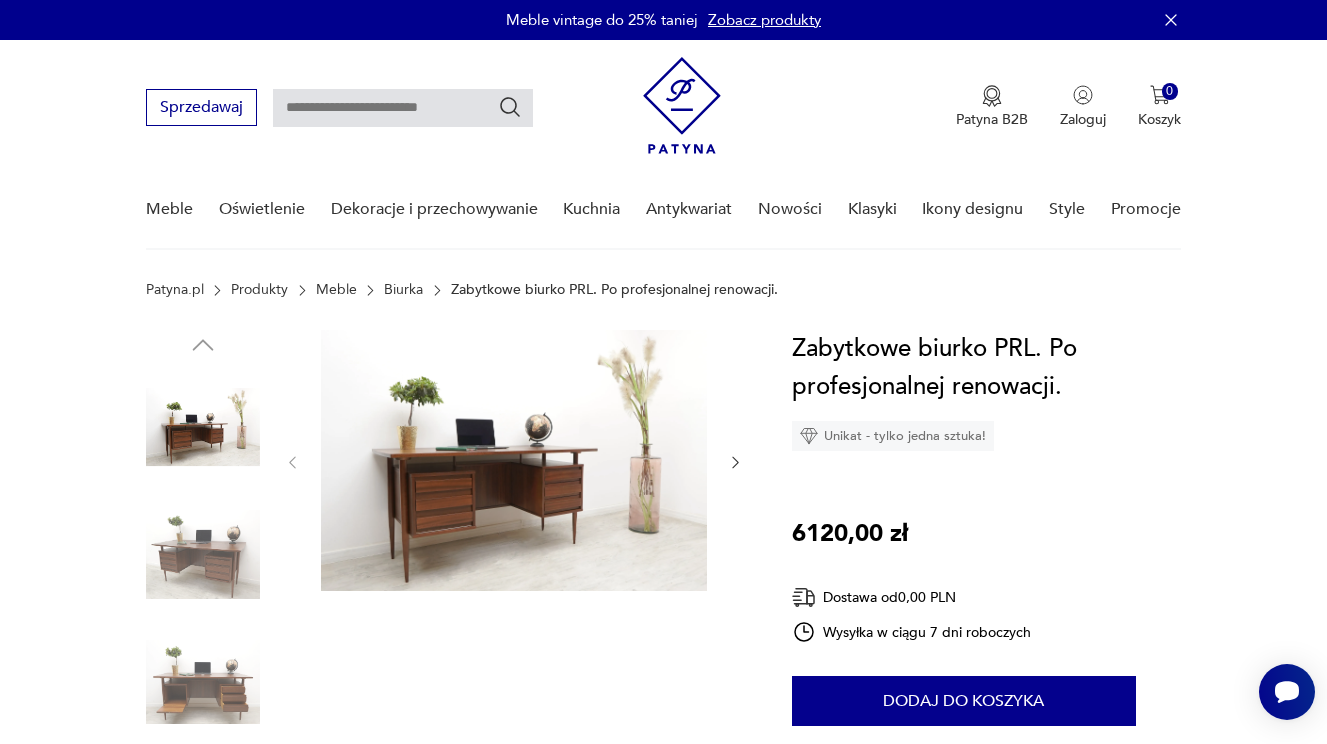 click at bounding box center [203, 427] 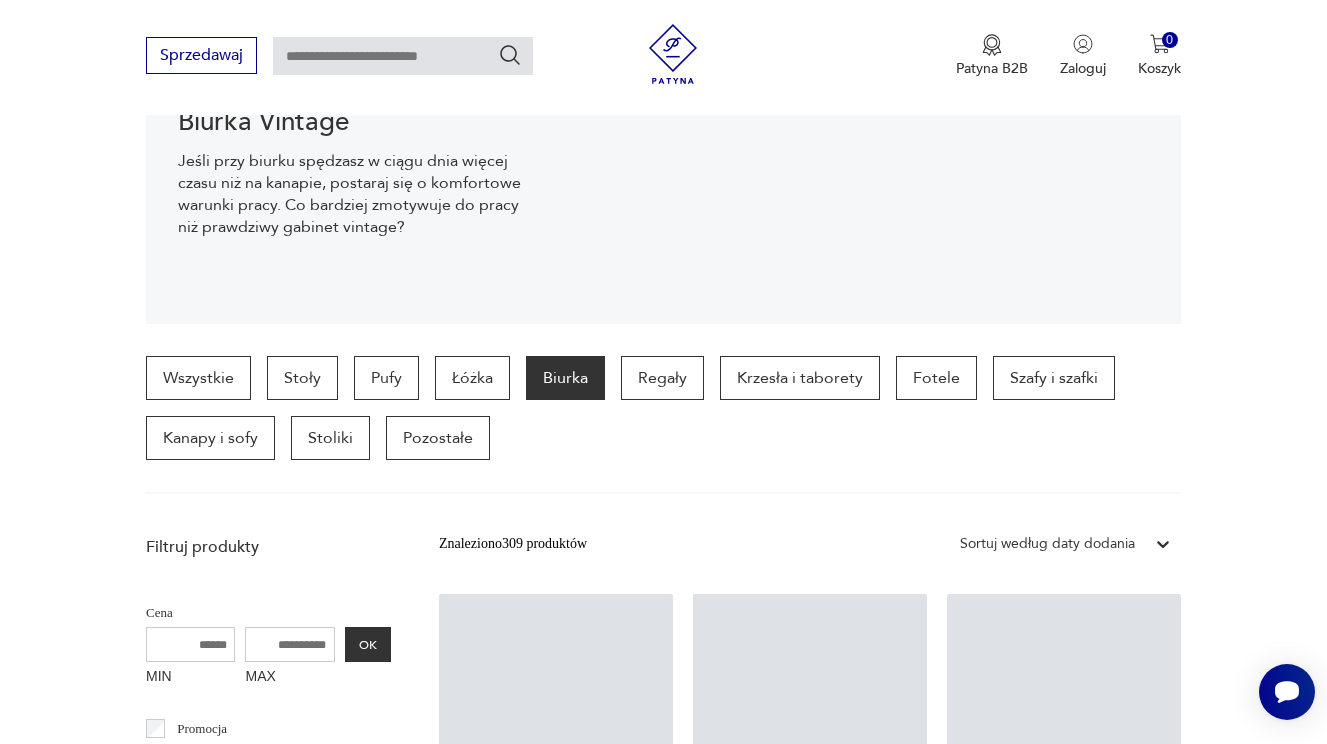 scroll, scrollTop: 3768, scrollLeft: 0, axis: vertical 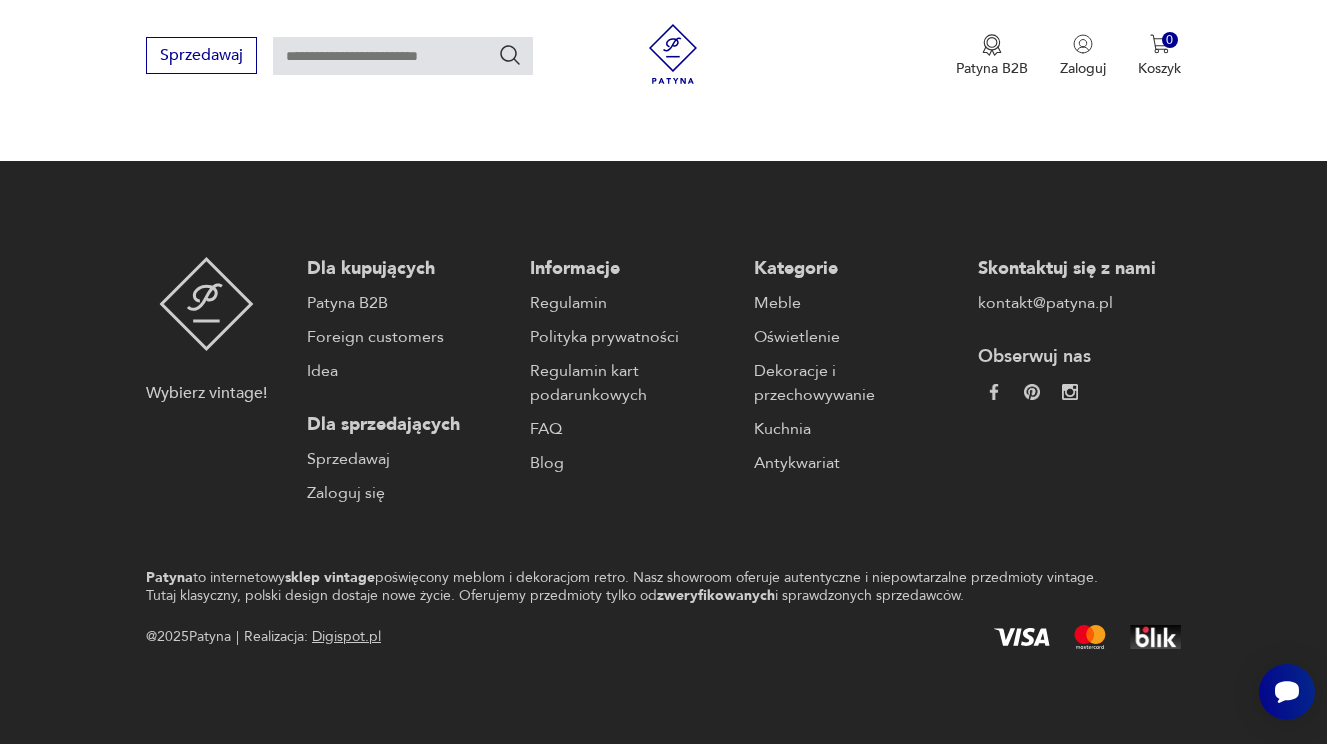 type on "****" 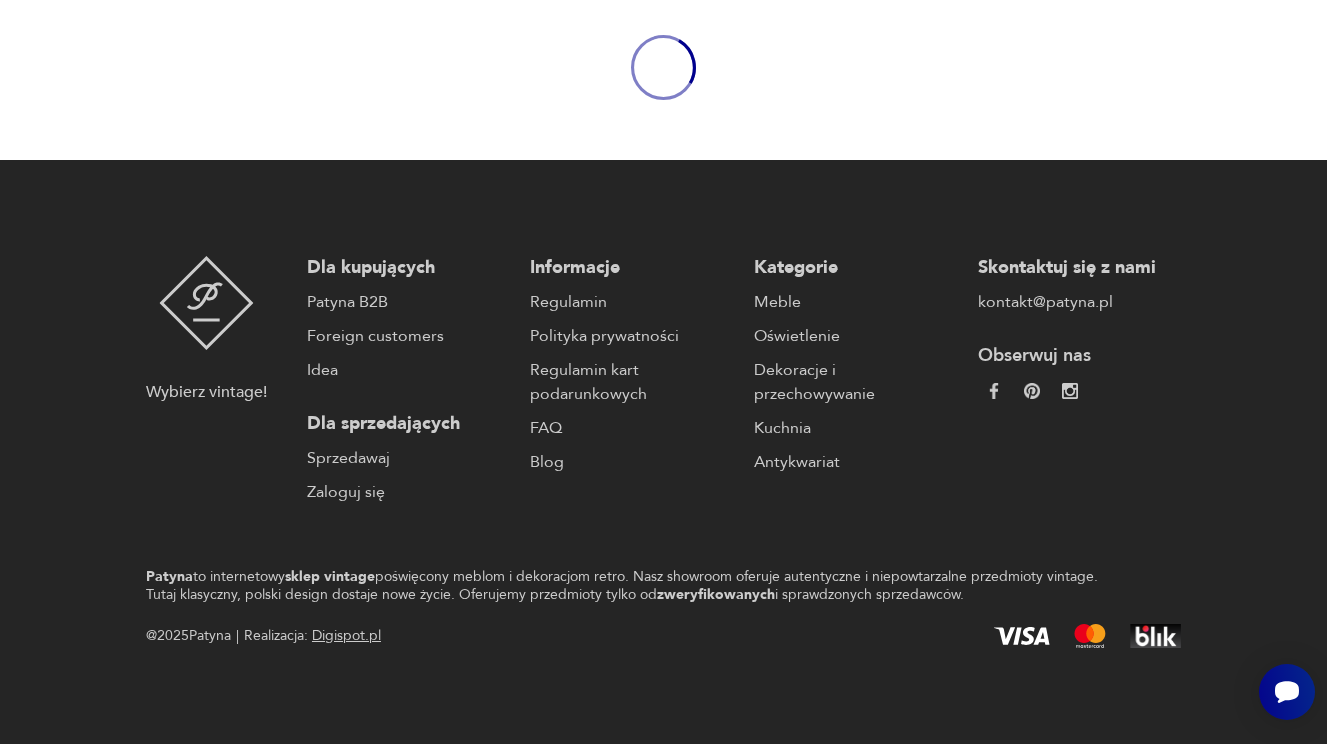 scroll, scrollTop: 0, scrollLeft: 0, axis: both 